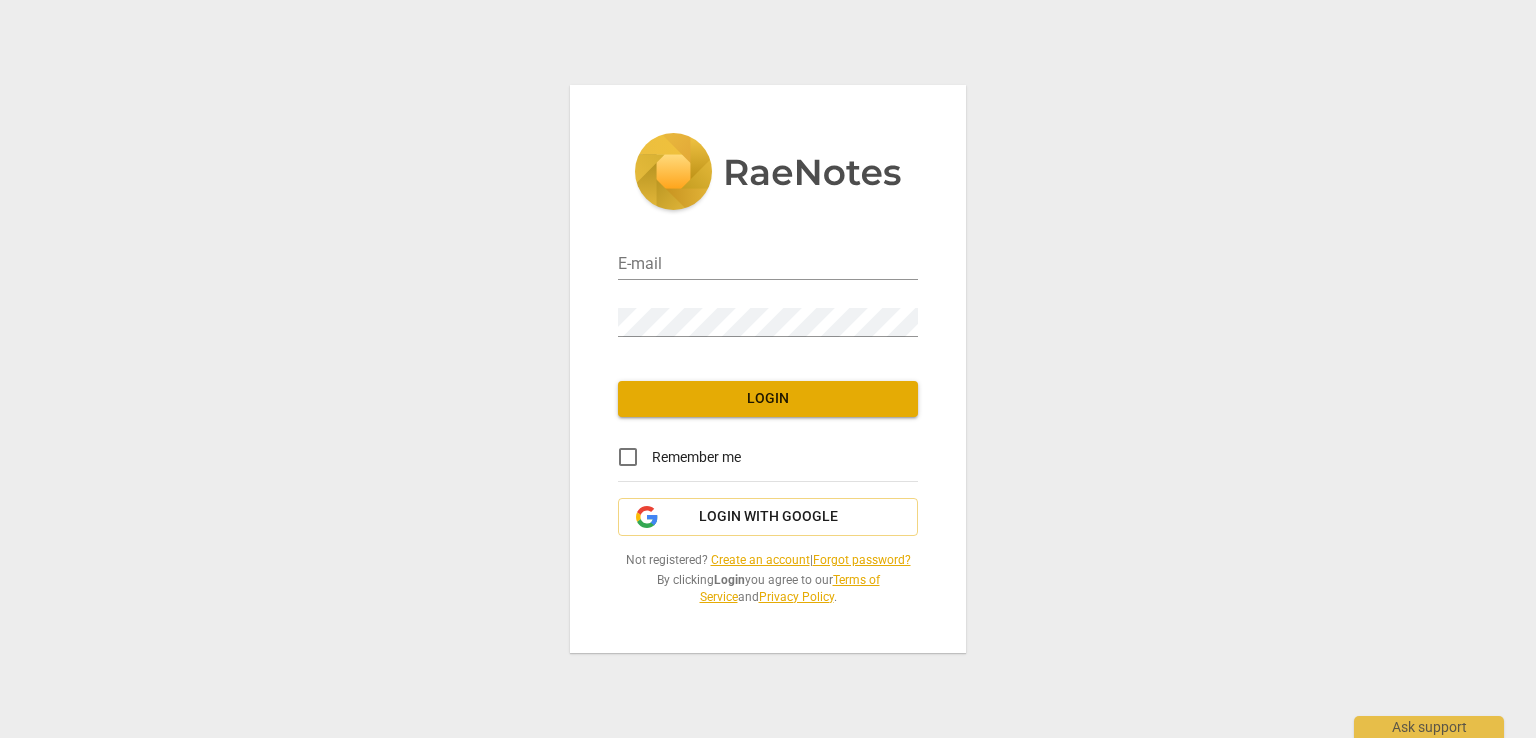 scroll, scrollTop: 0, scrollLeft: 0, axis: both 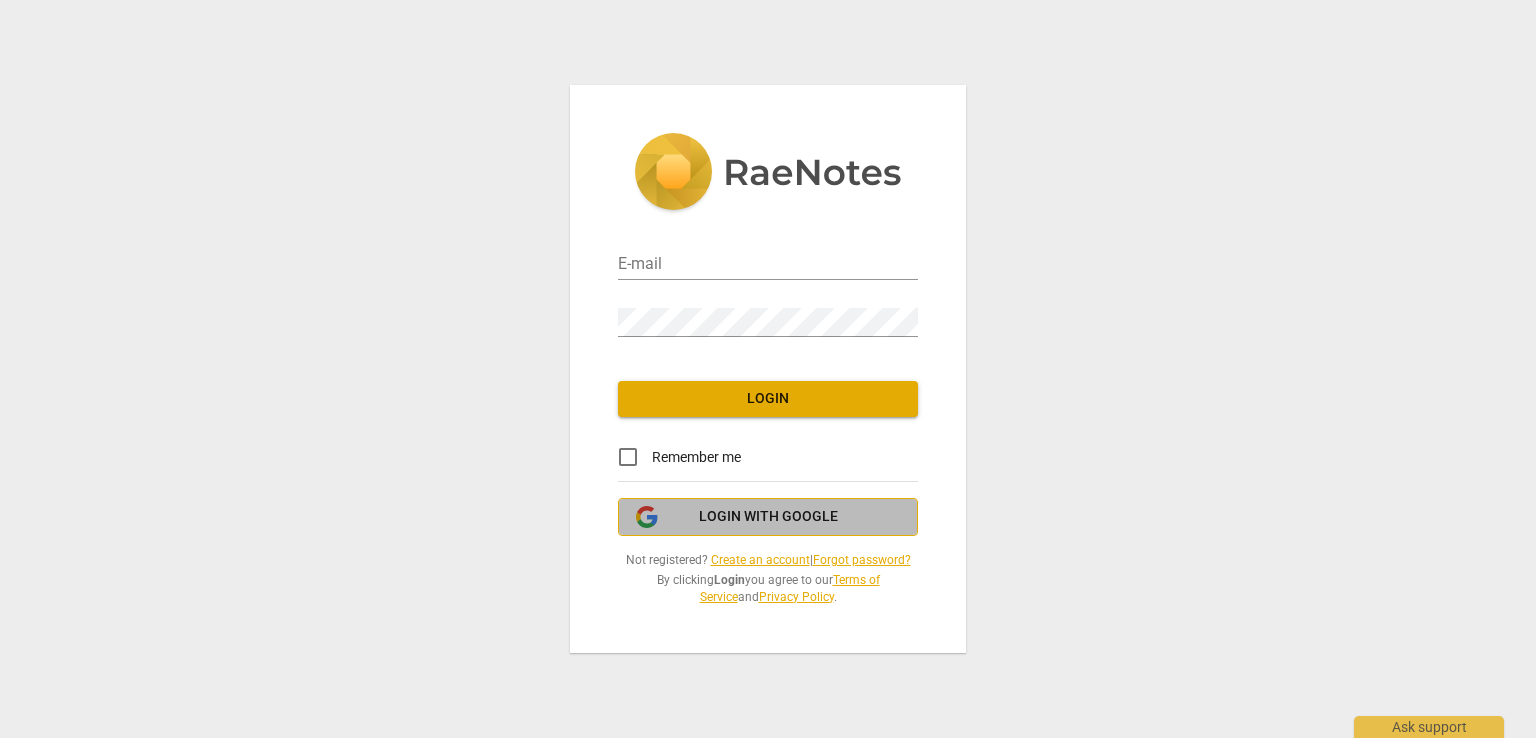 click on "Login with Google" at bounding box center (768, 517) 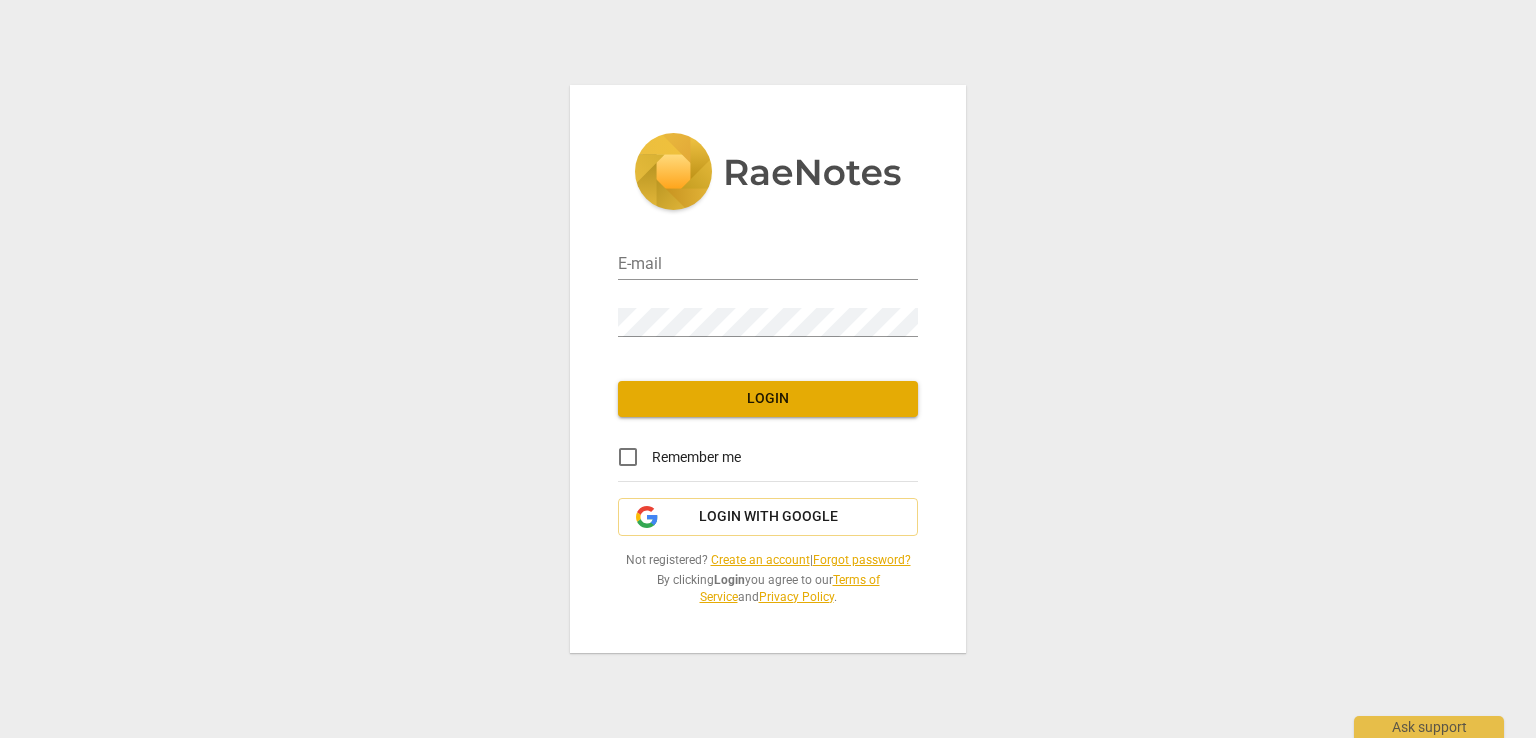 scroll, scrollTop: 0, scrollLeft: 0, axis: both 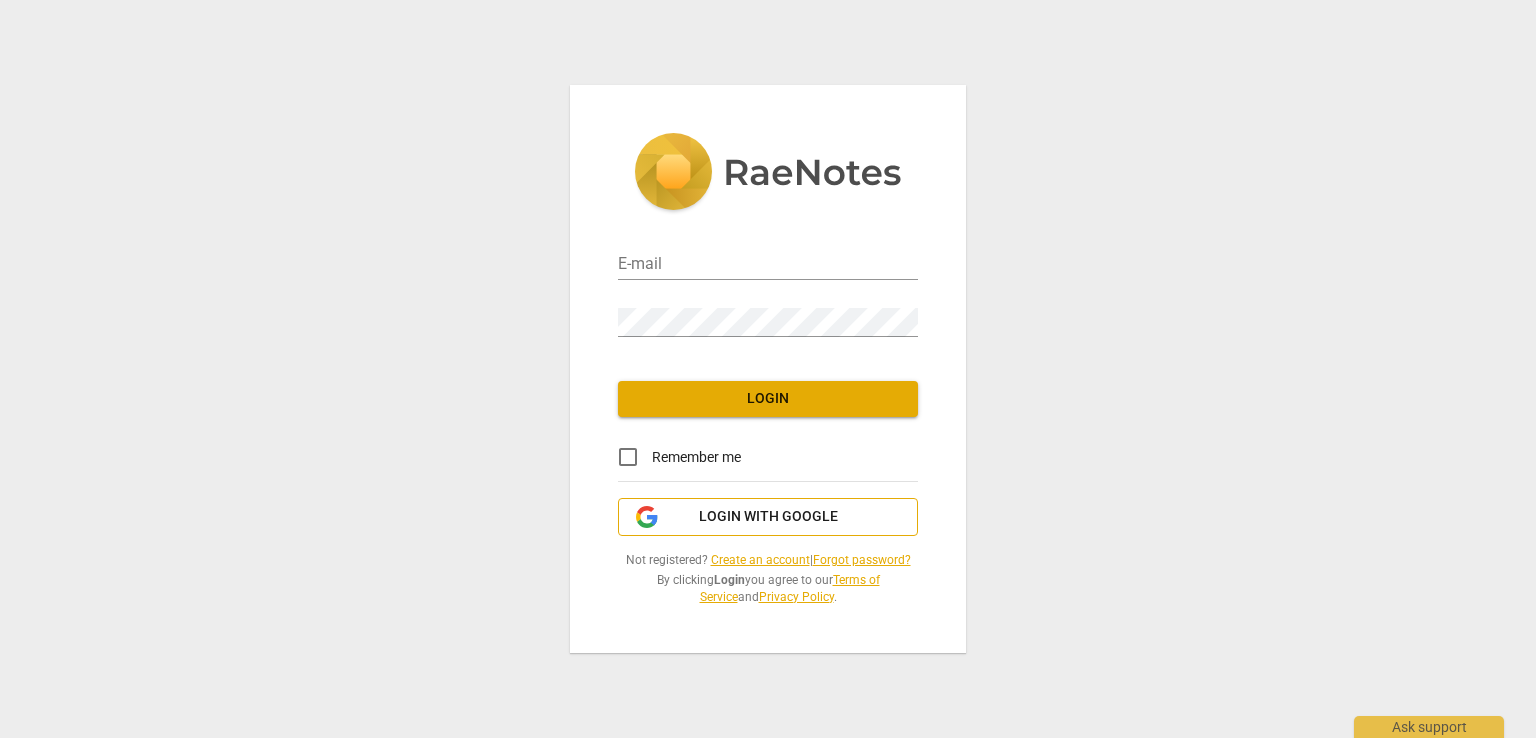 click on "Login with Google" at bounding box center (768, 517) 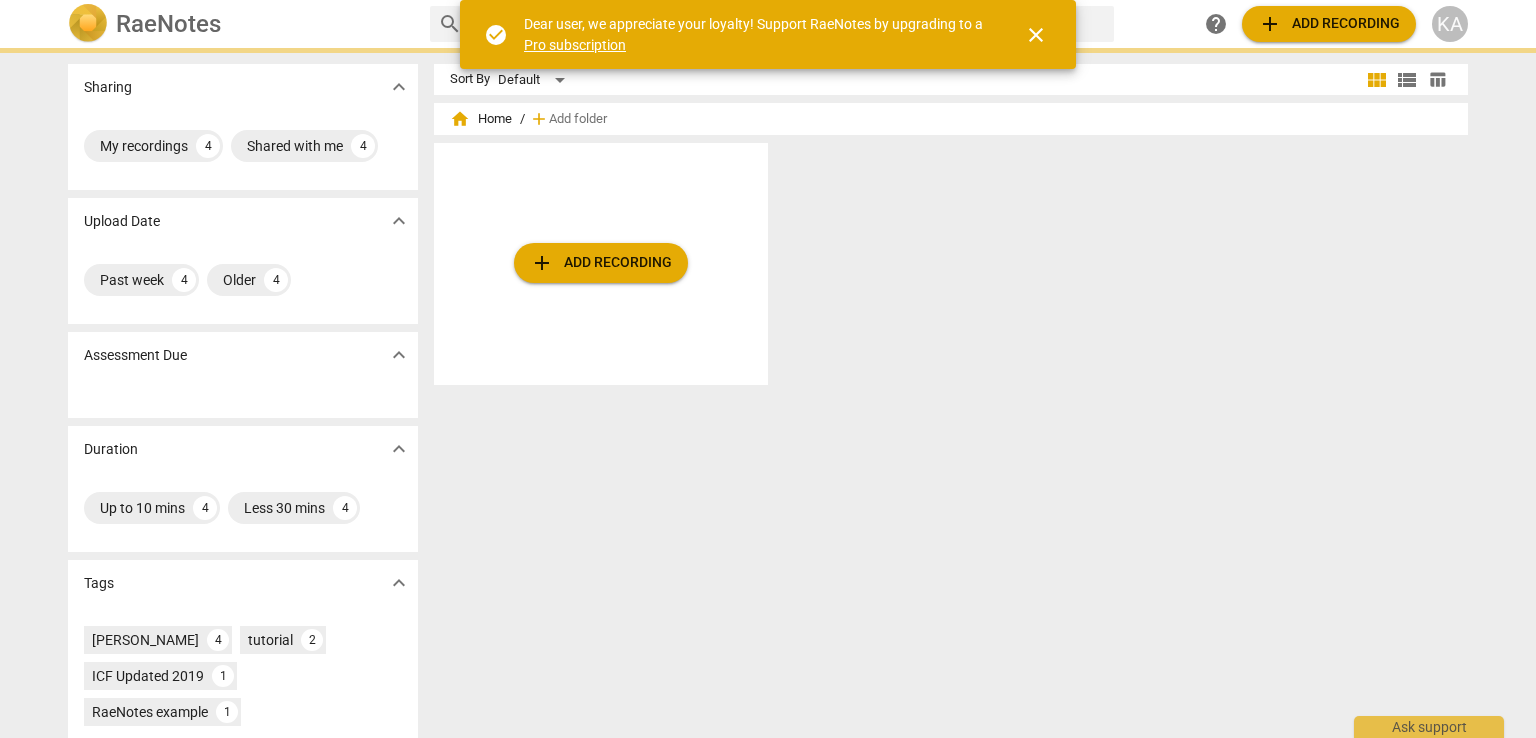 scroll, scrollTop: 0, scrollLeft: 0, axis: both 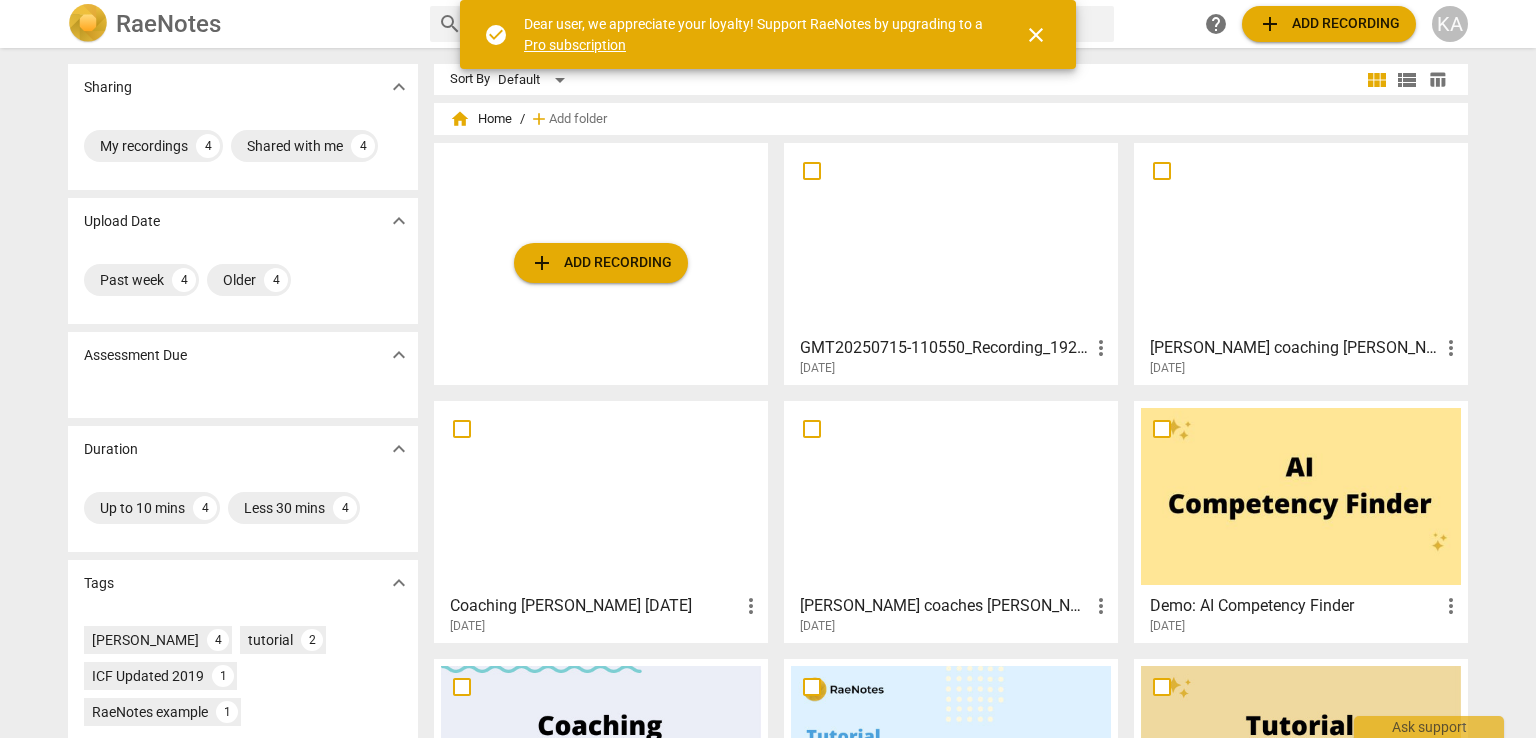 click at bounding box center (951, 238) 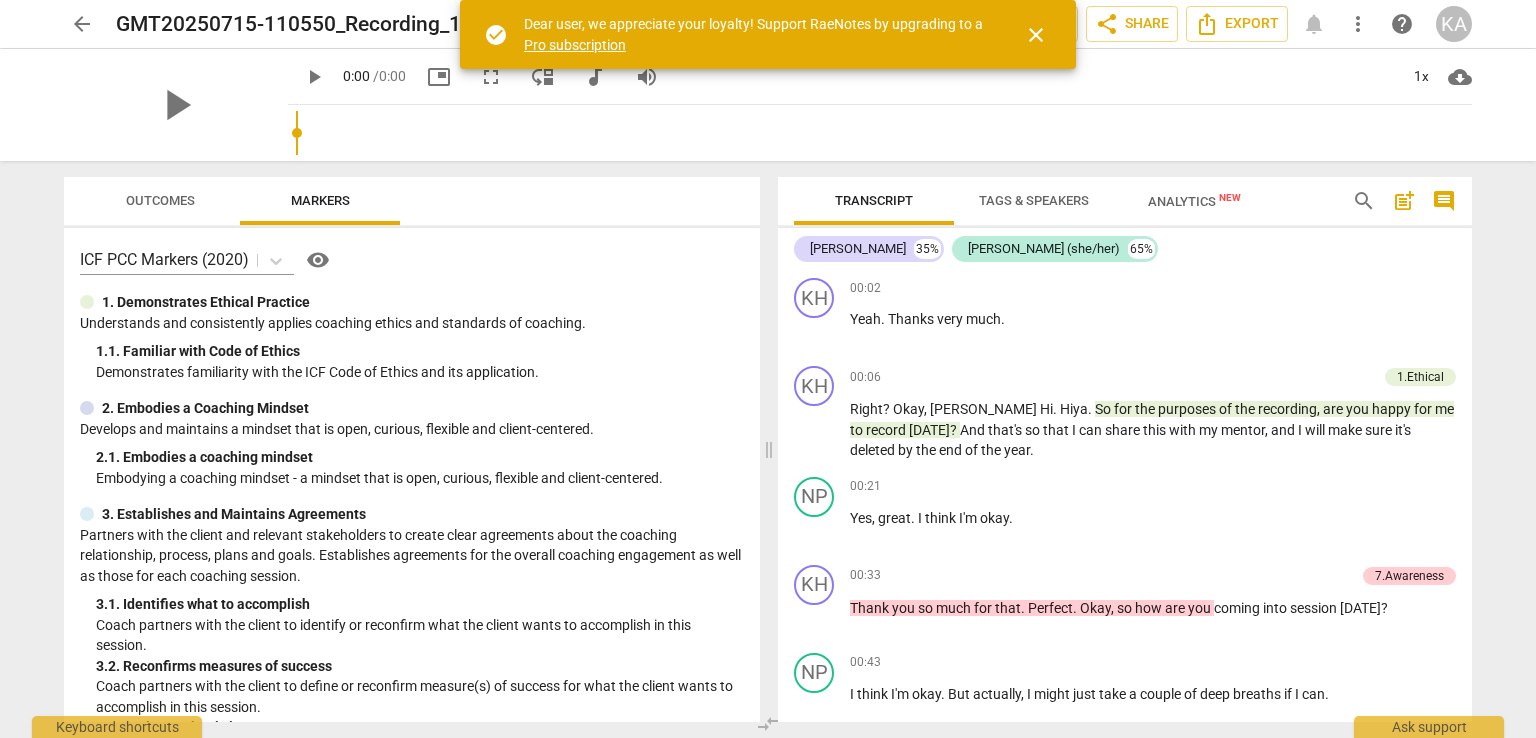 click on "arrow_back" at bounding box center (82, 24) 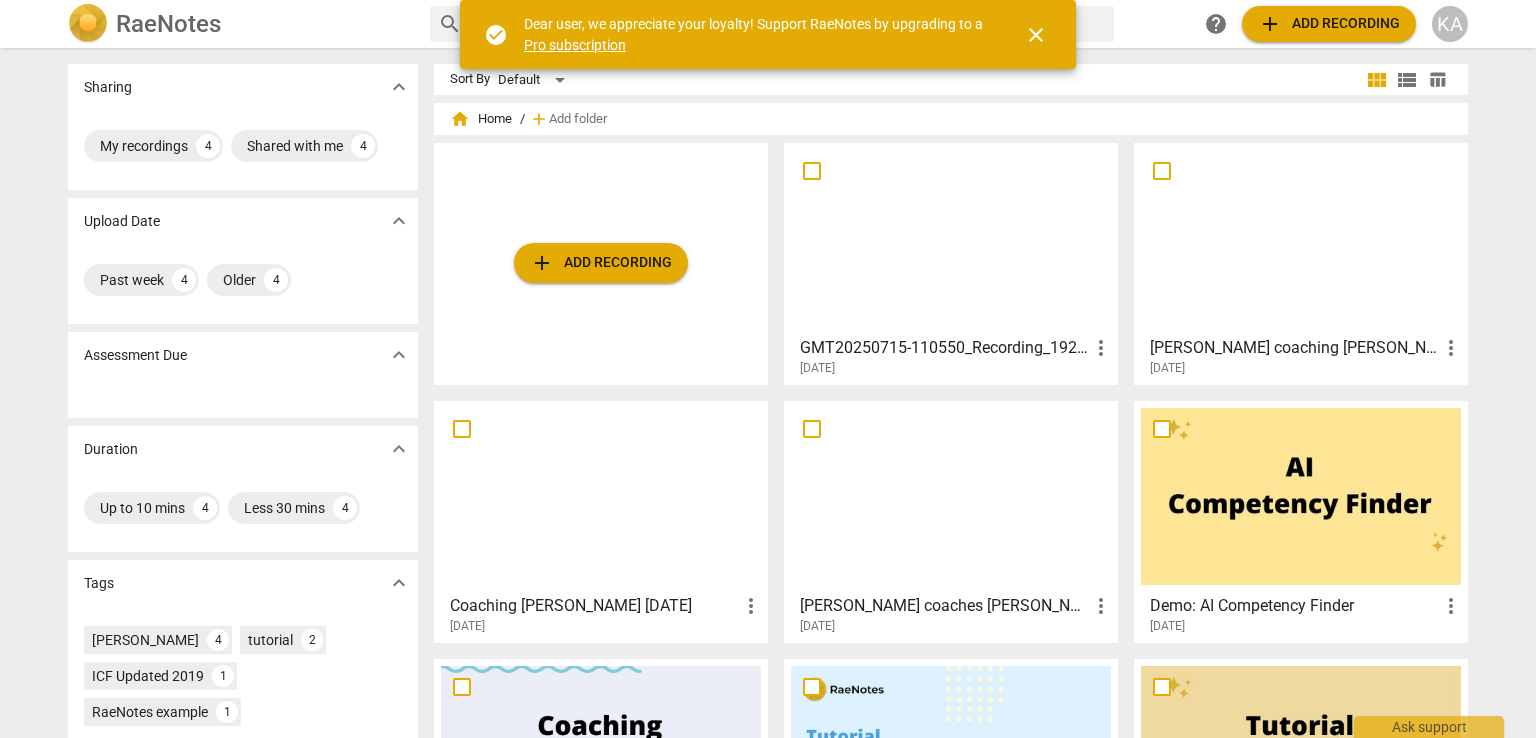 click on "GMT20250715-110550_Recording_1920x1140 more_vert 2025-07-15" at bounding box center (952, 352) 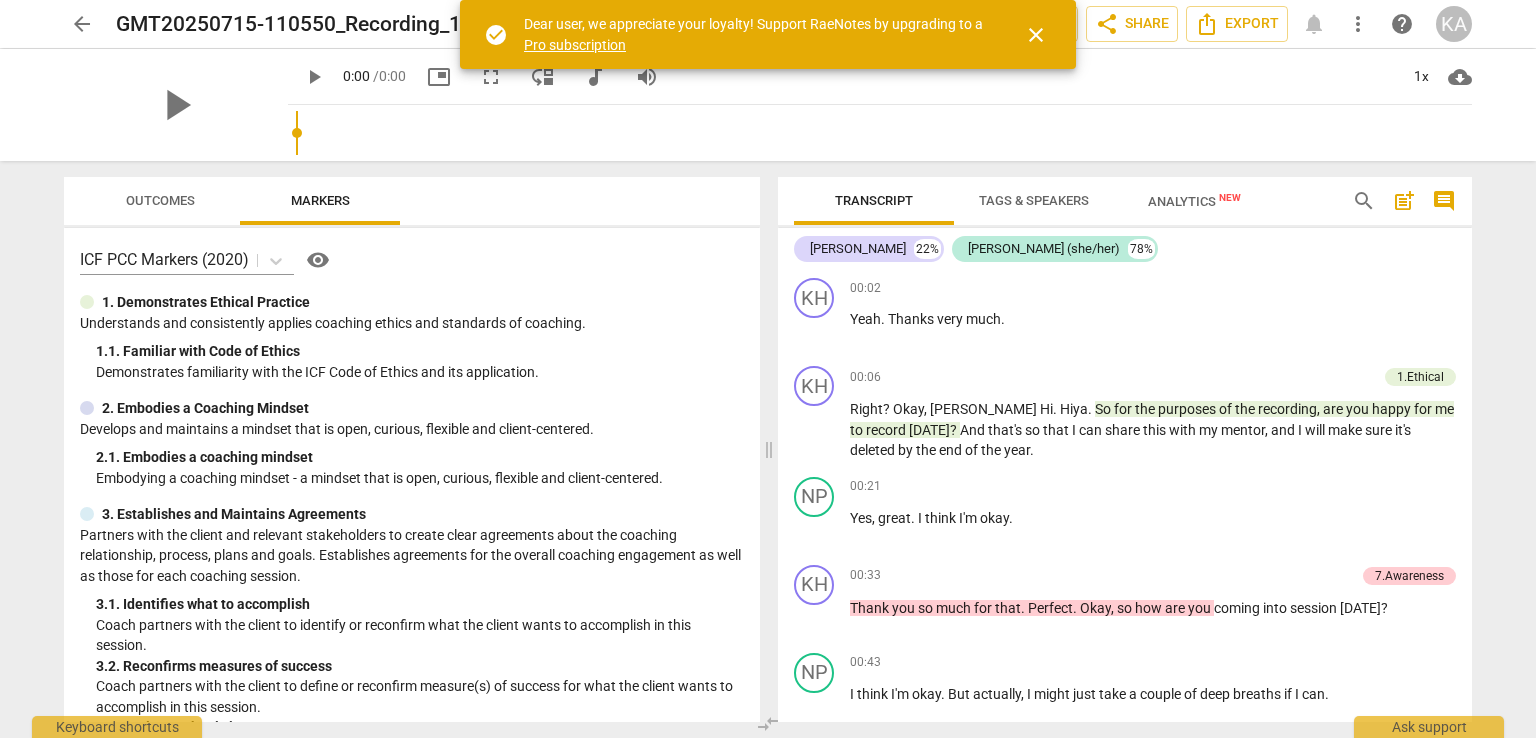 click on "close" at bounding box center (1036, 35) 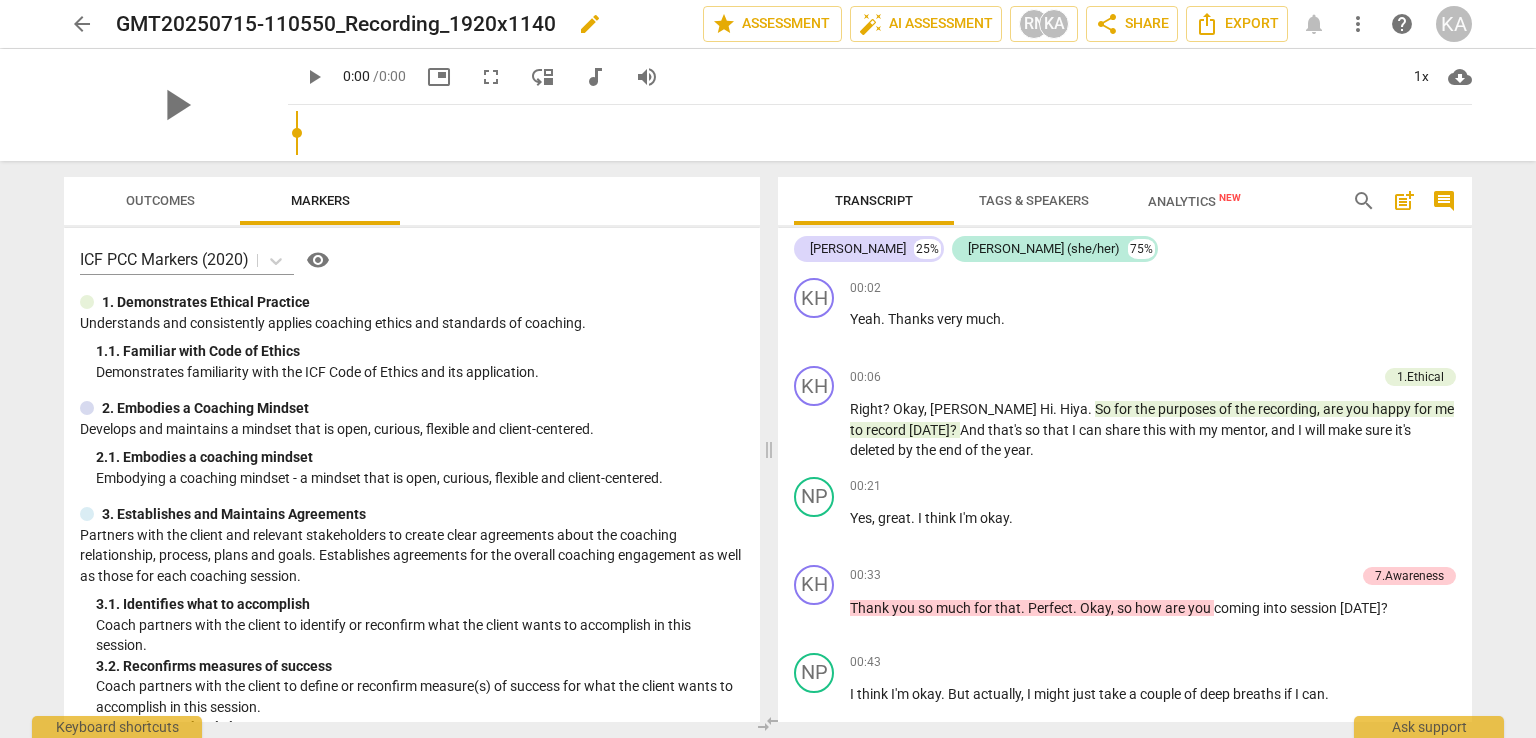 click on "GMT20250715-110550_Recording_1920x1140" at bounding box center (336, 24) 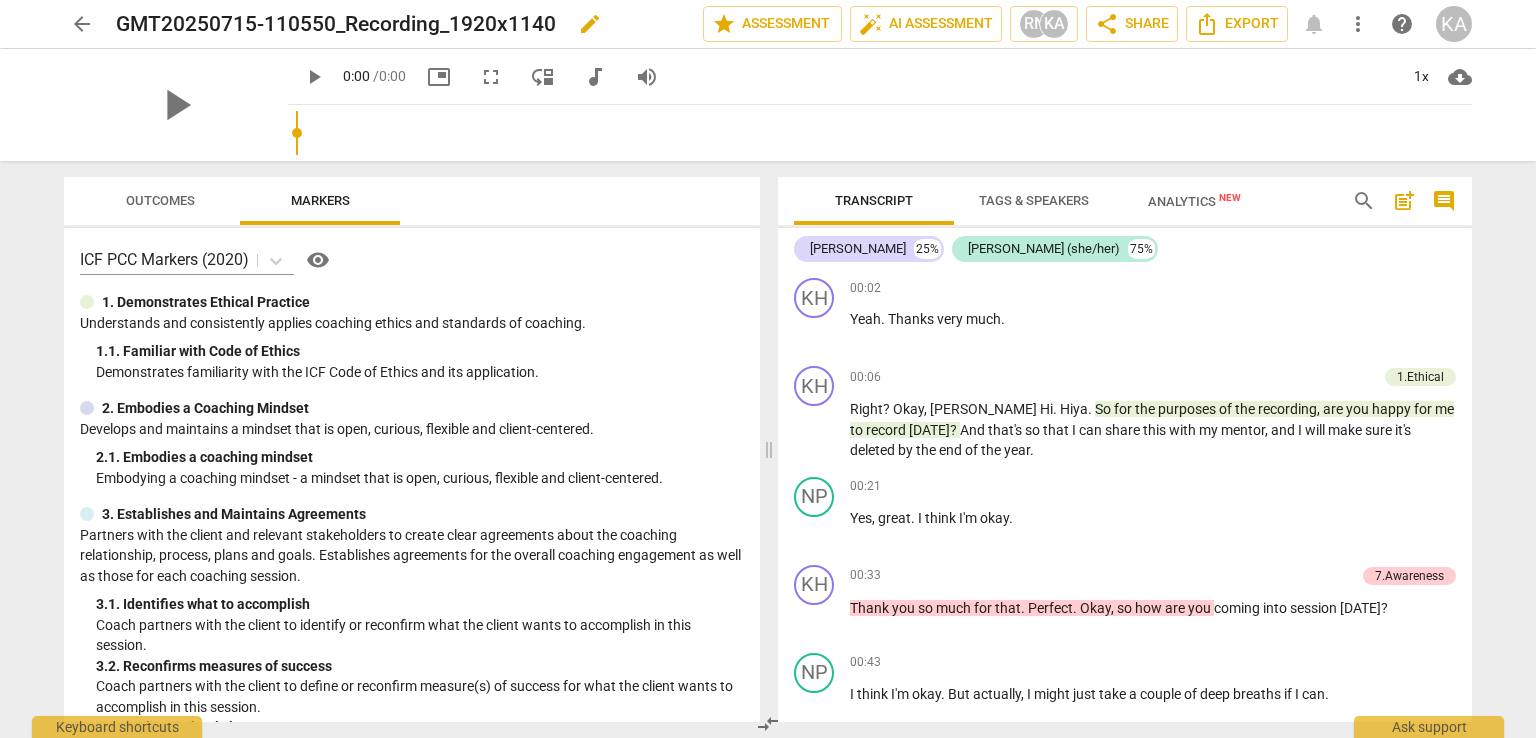 click on "edit" at bounding box center [590, 24] 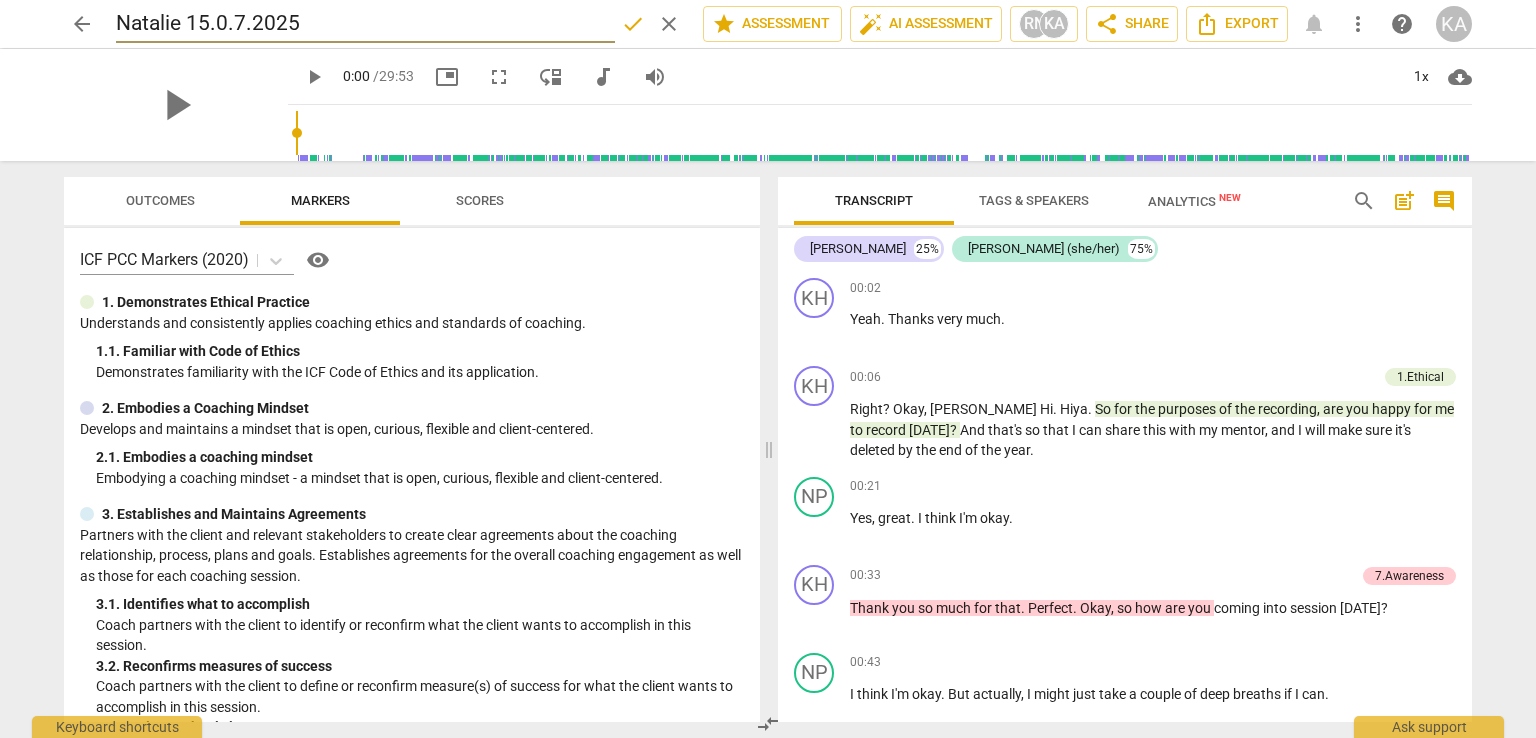type on "Natalie 15.0.7.2025" 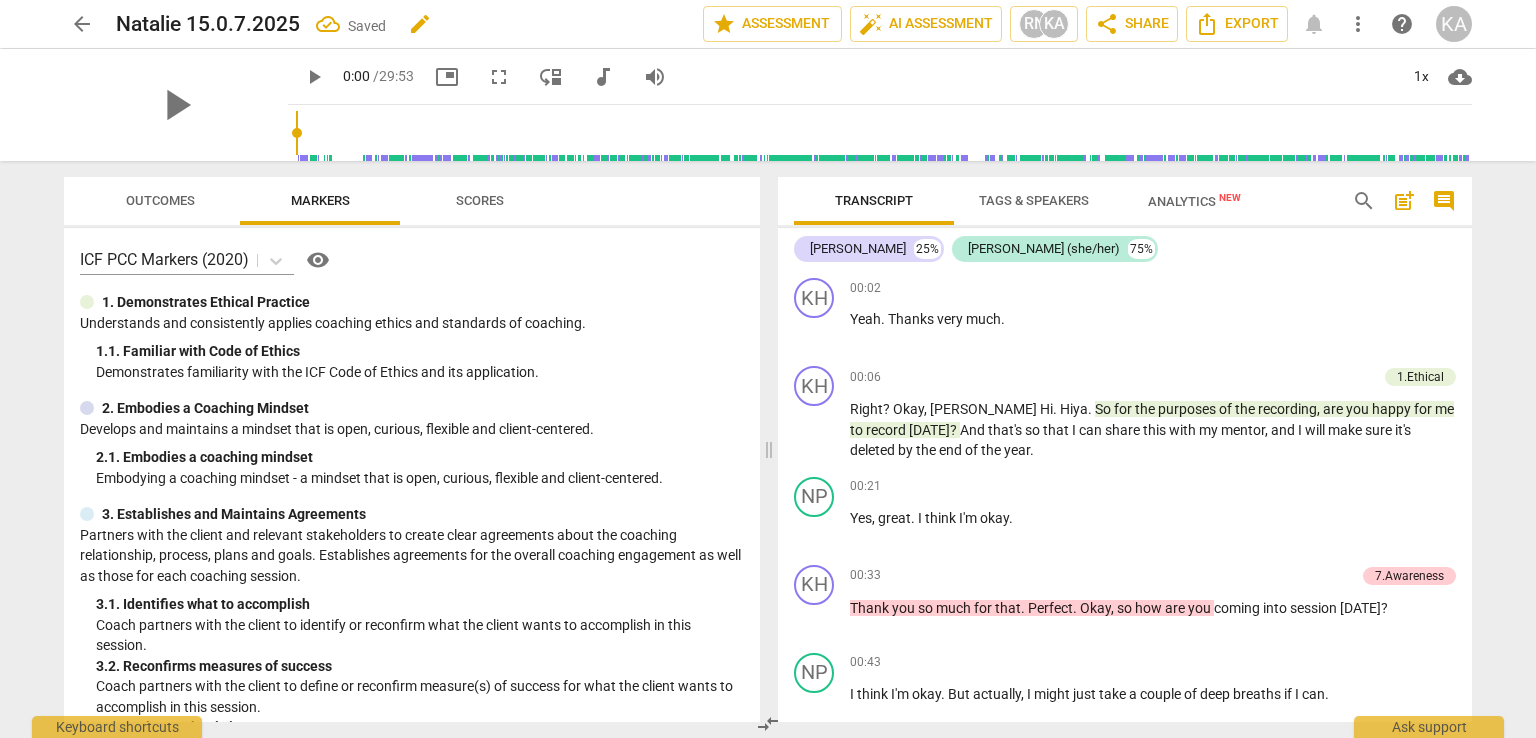 click on "Natalie 15.0.7.2025" at bounding box center [208, 24] 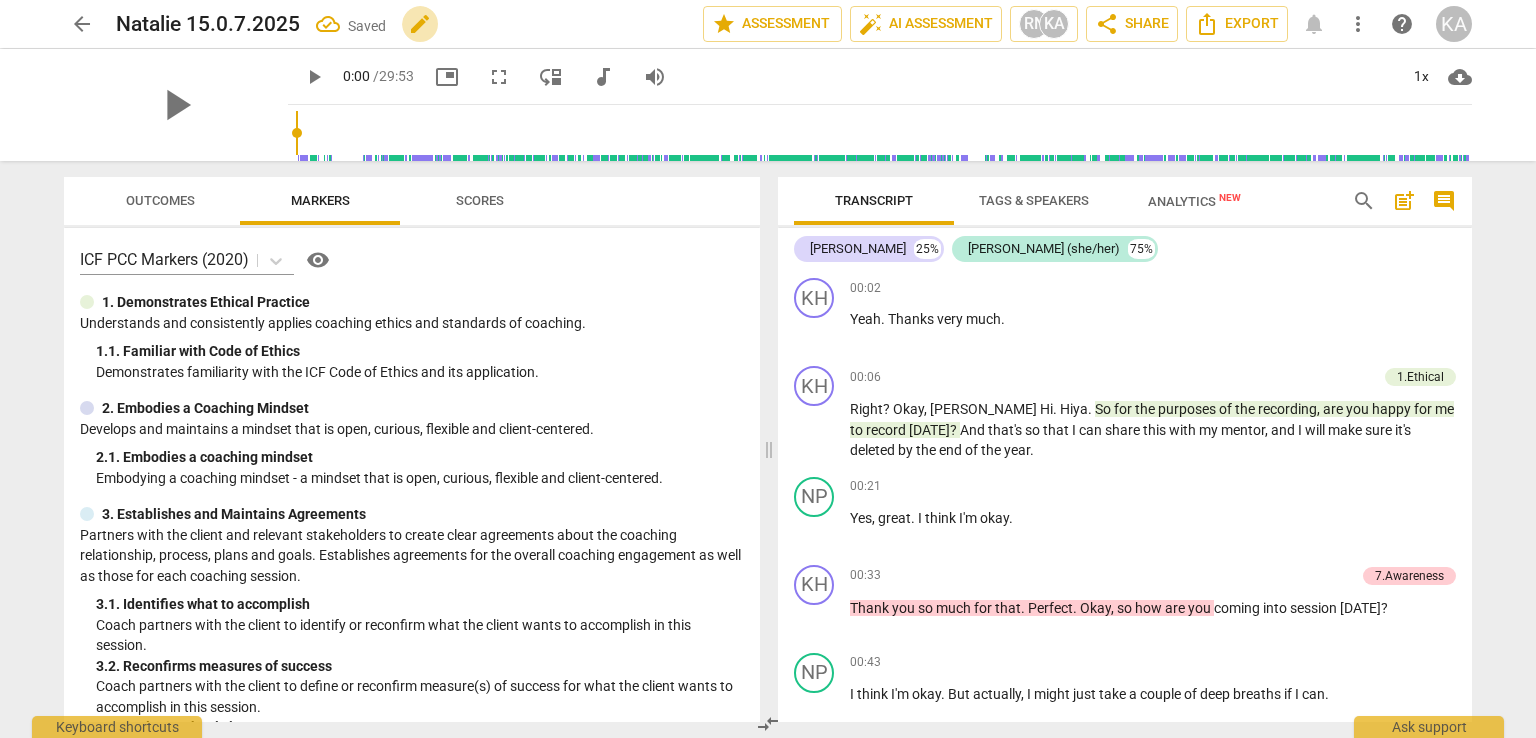 click on "edit" at bounding box center (420, 24) 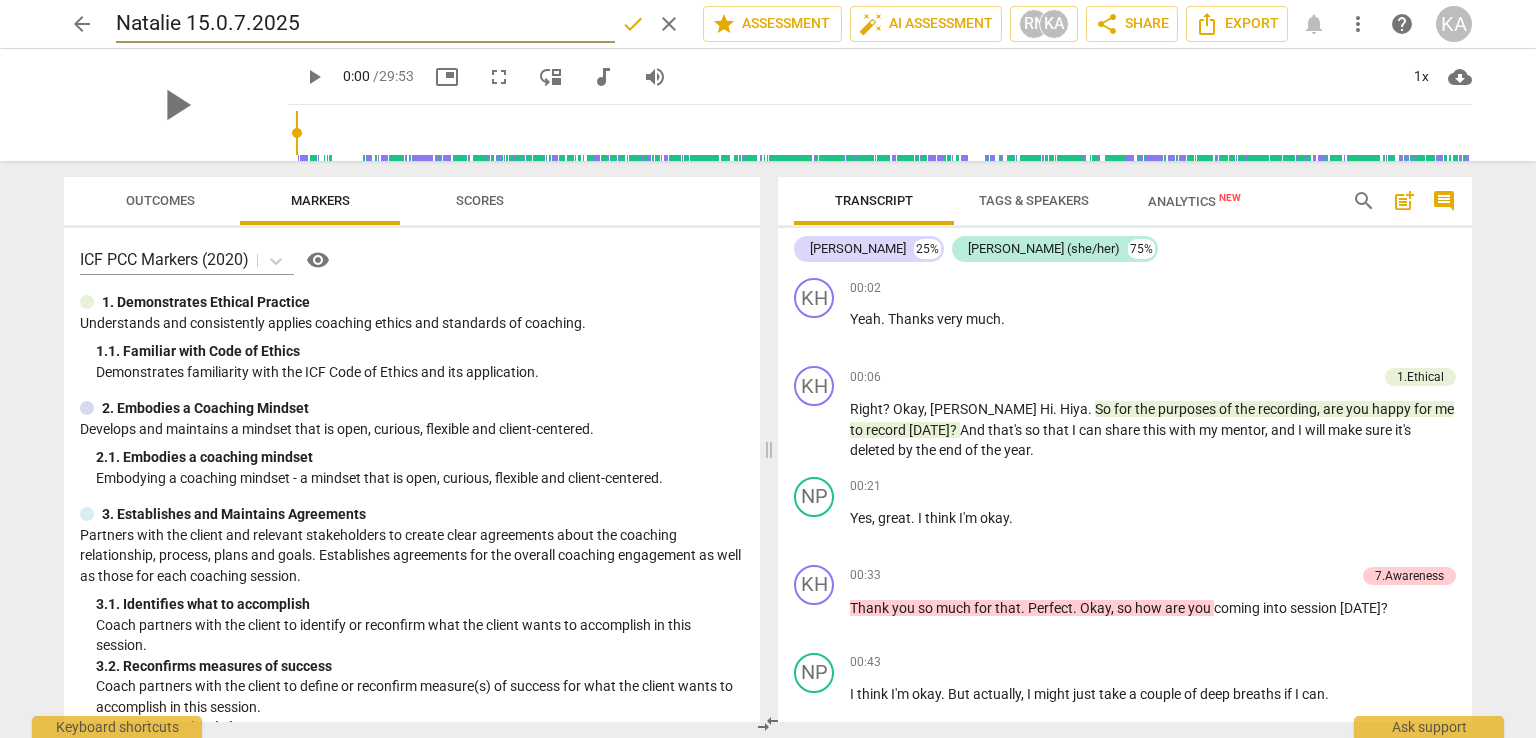 click on "Natalie 15.0.7.2025" at bounding box center [365, 24] 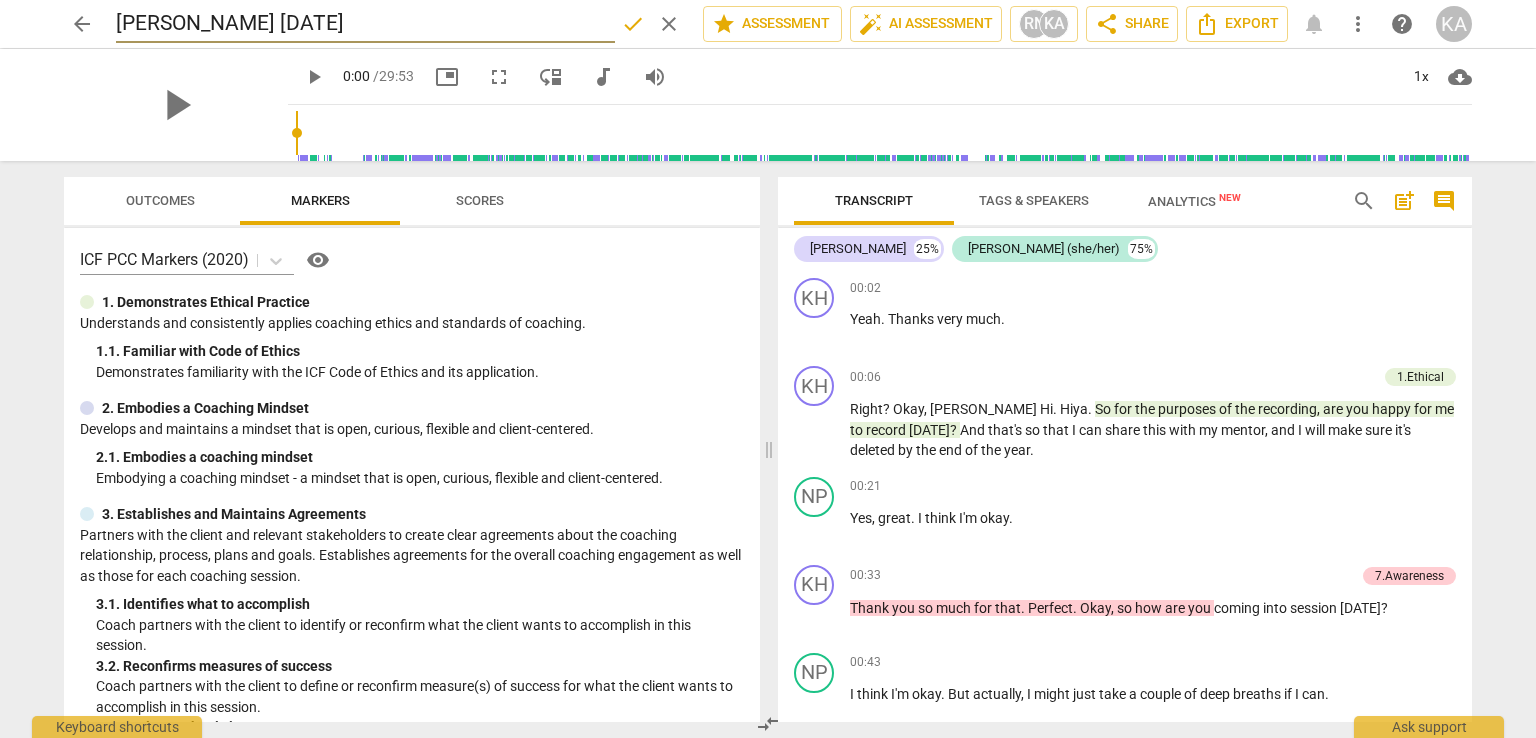 type on "Natalie 15.07.2025" 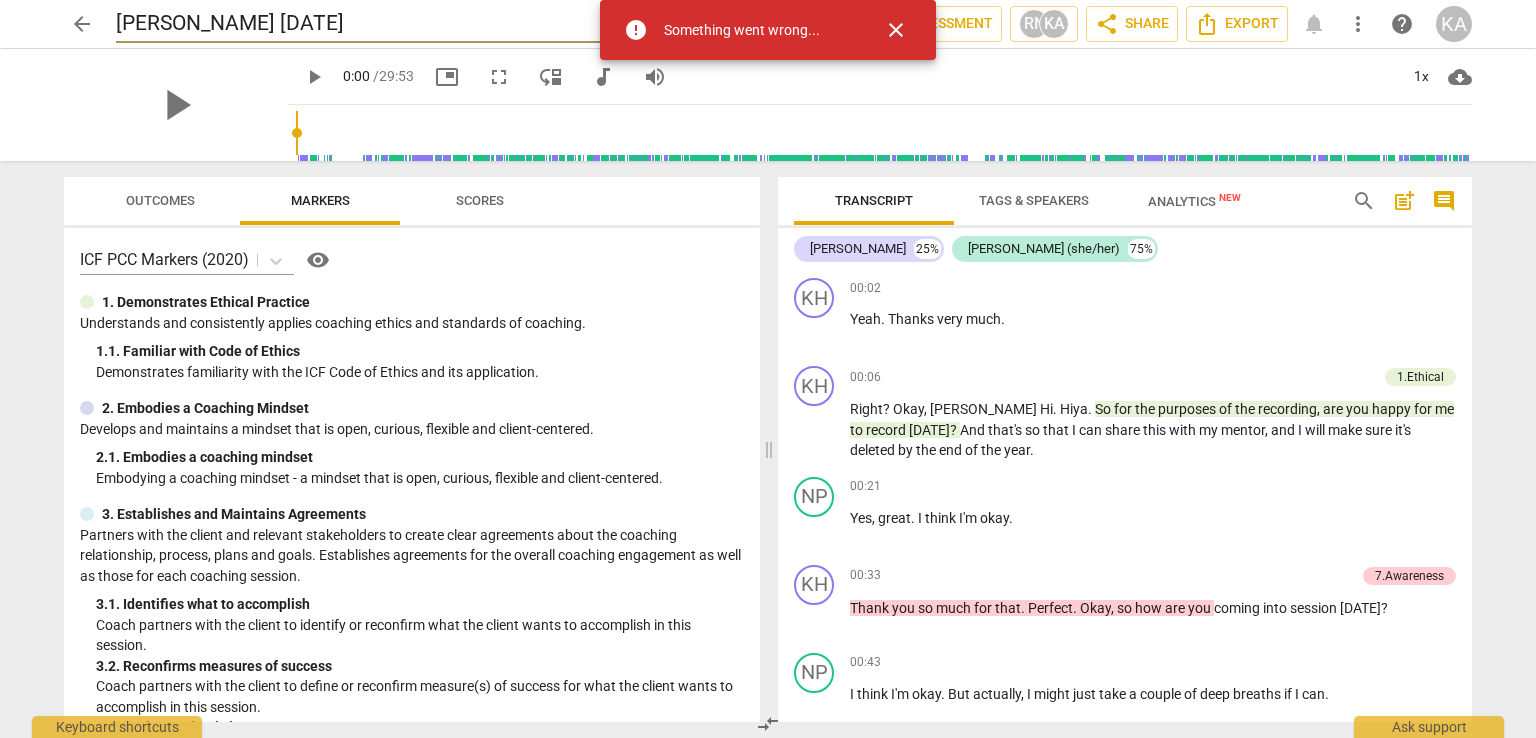 click on "close" at bounding box center [896, 30] 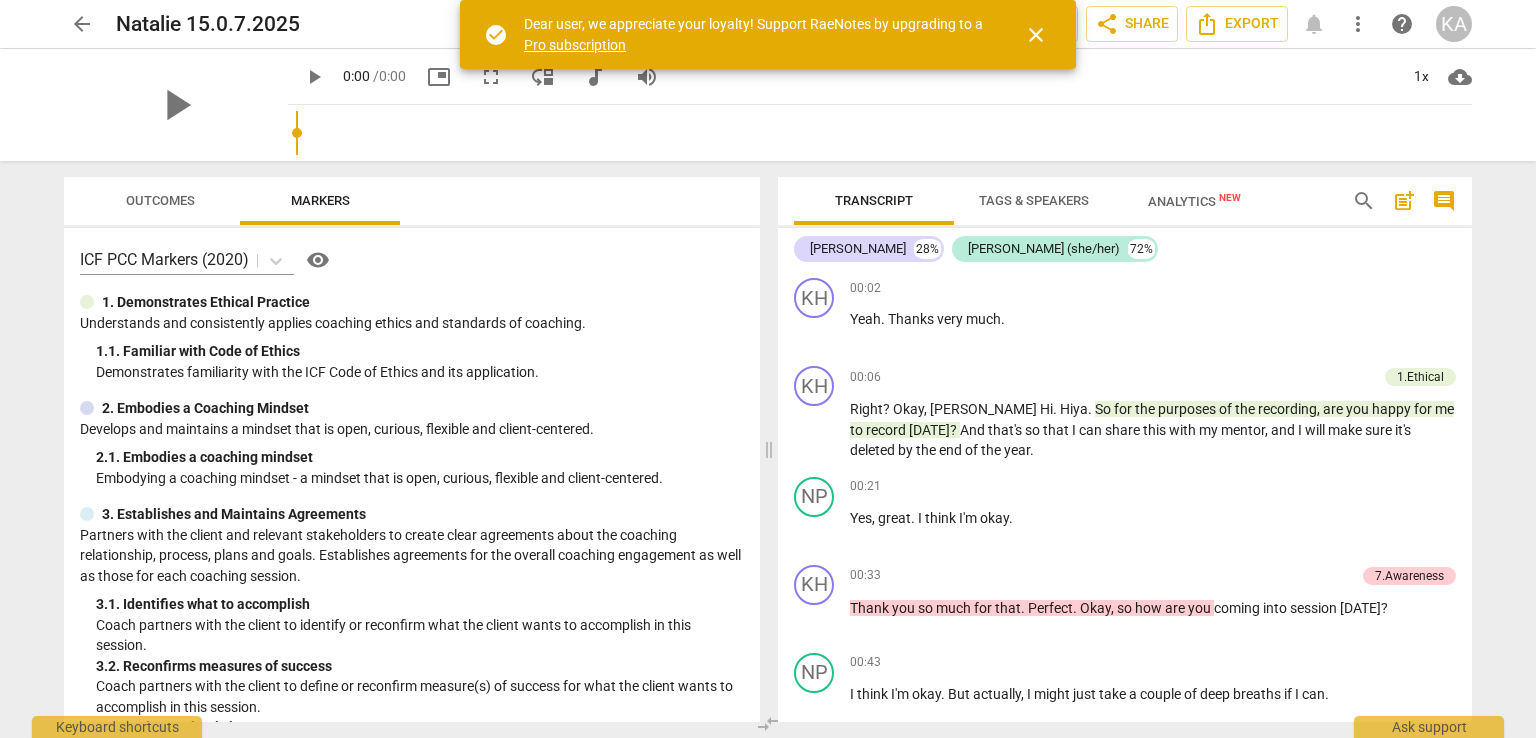 scroll, scrollTop: 0, scrollLeft: 0, axis: both 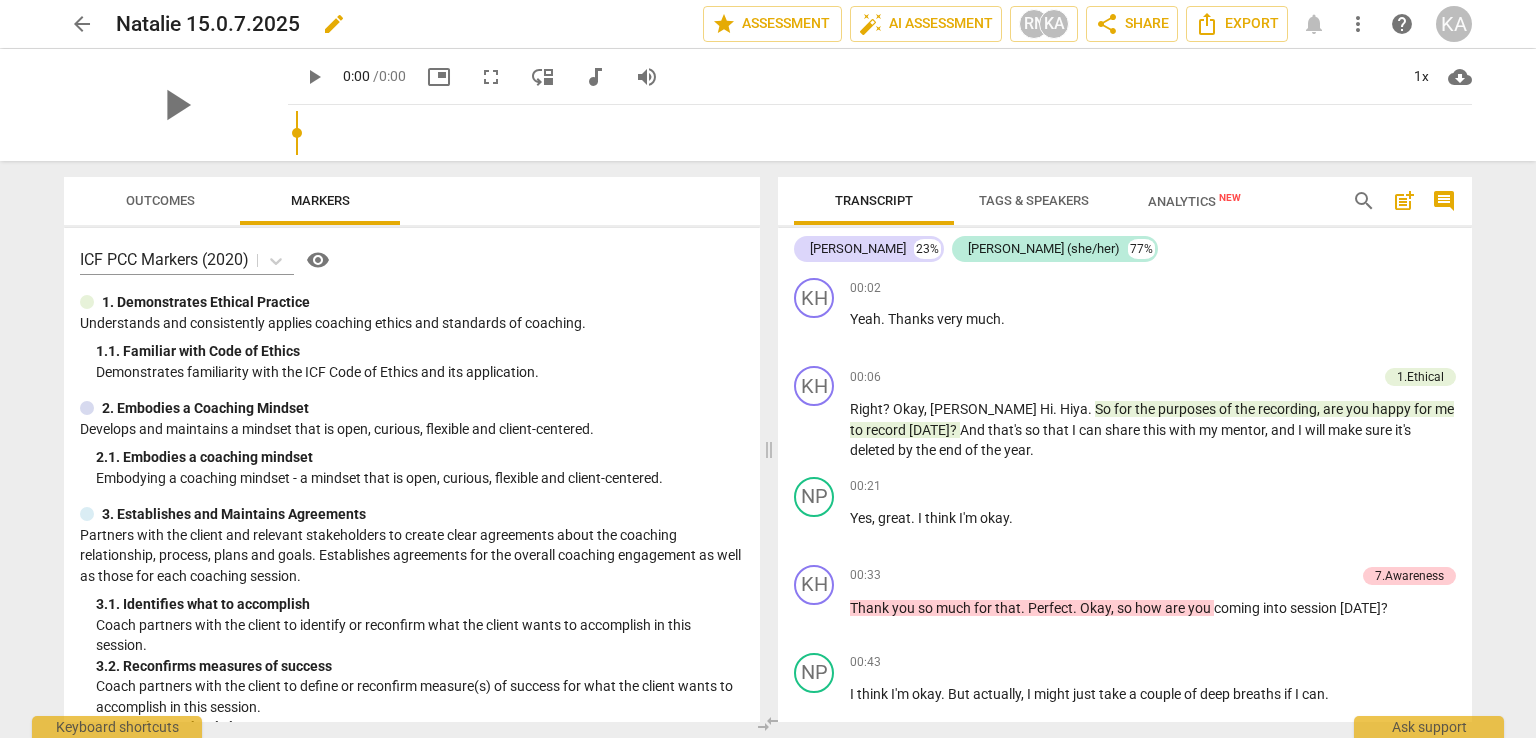 click on "Natalie 15.0.7.2025" at bounding box center (208, 24) 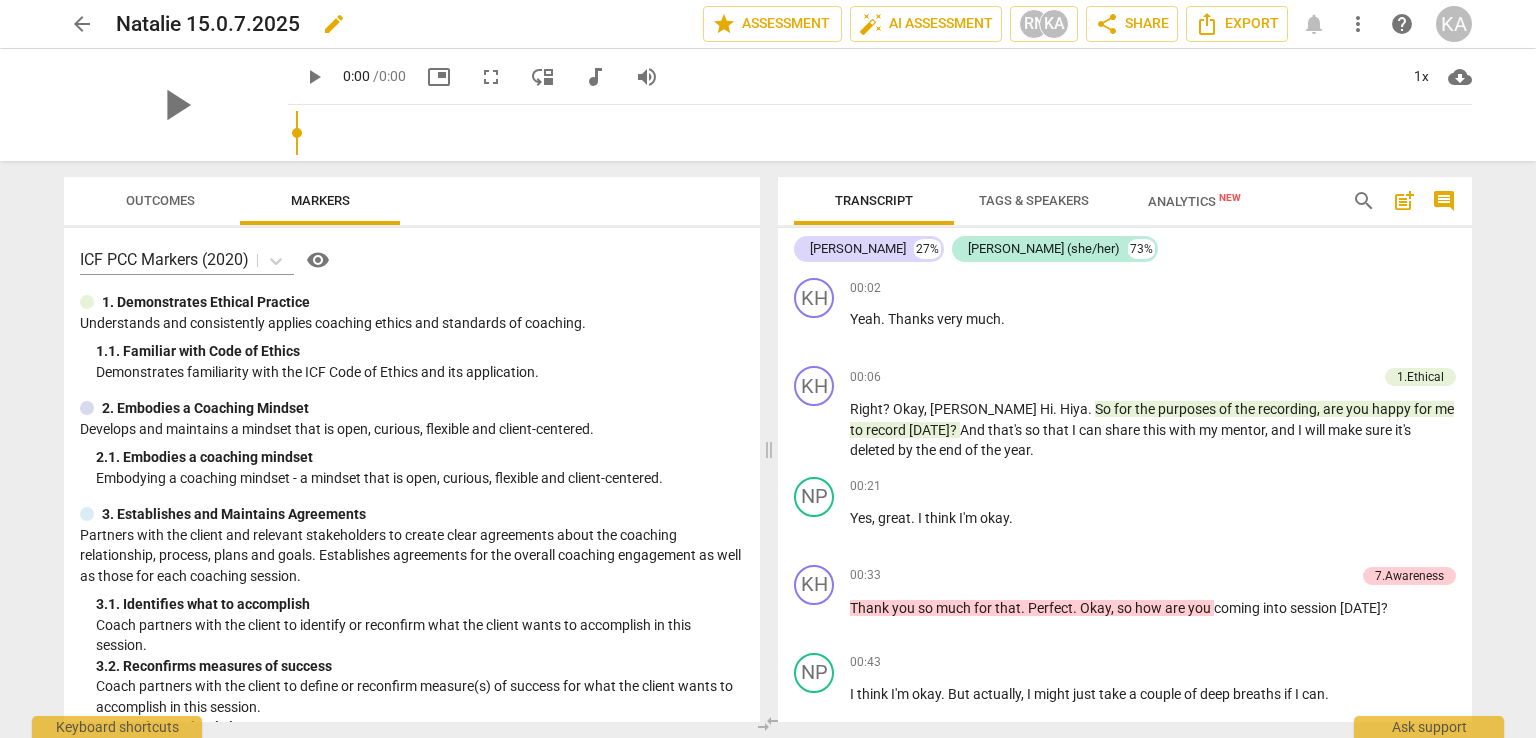 click on "Natalie 15.0.7.2025" at bounding box center [208, 24] 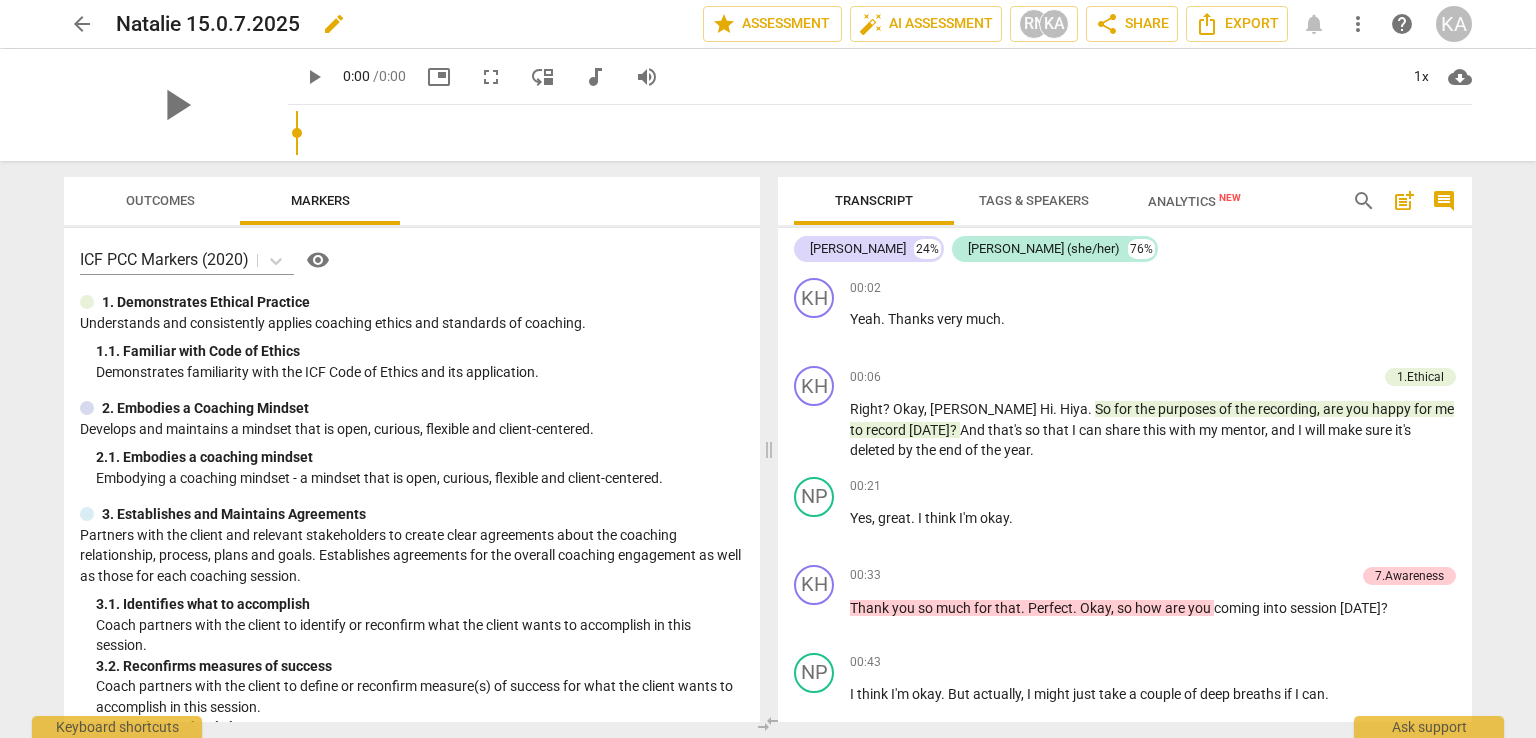 click on "Natalie 15.0.7.2025 edit" at bounding box center [401, 24] 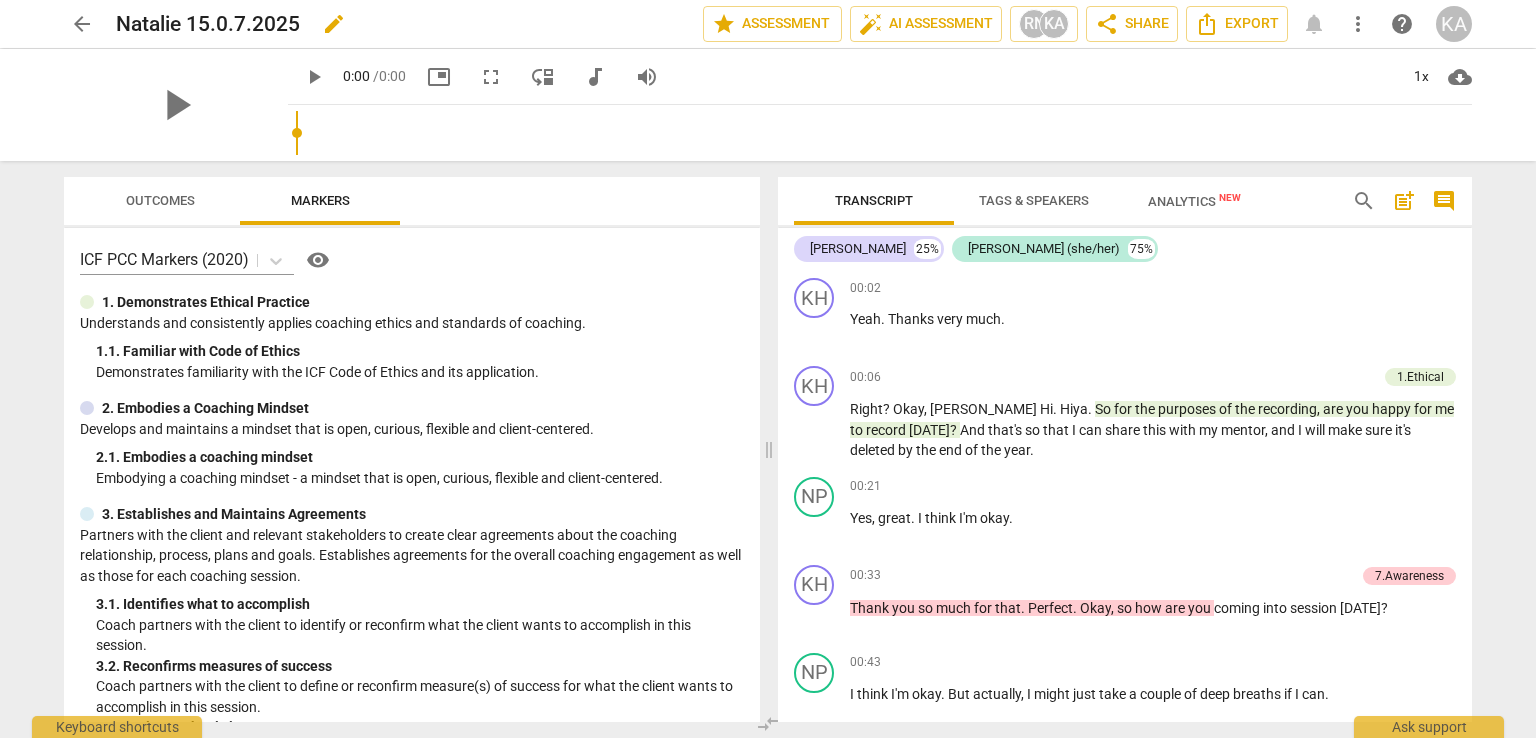 click on "edit" at bounding box center (334, 24) 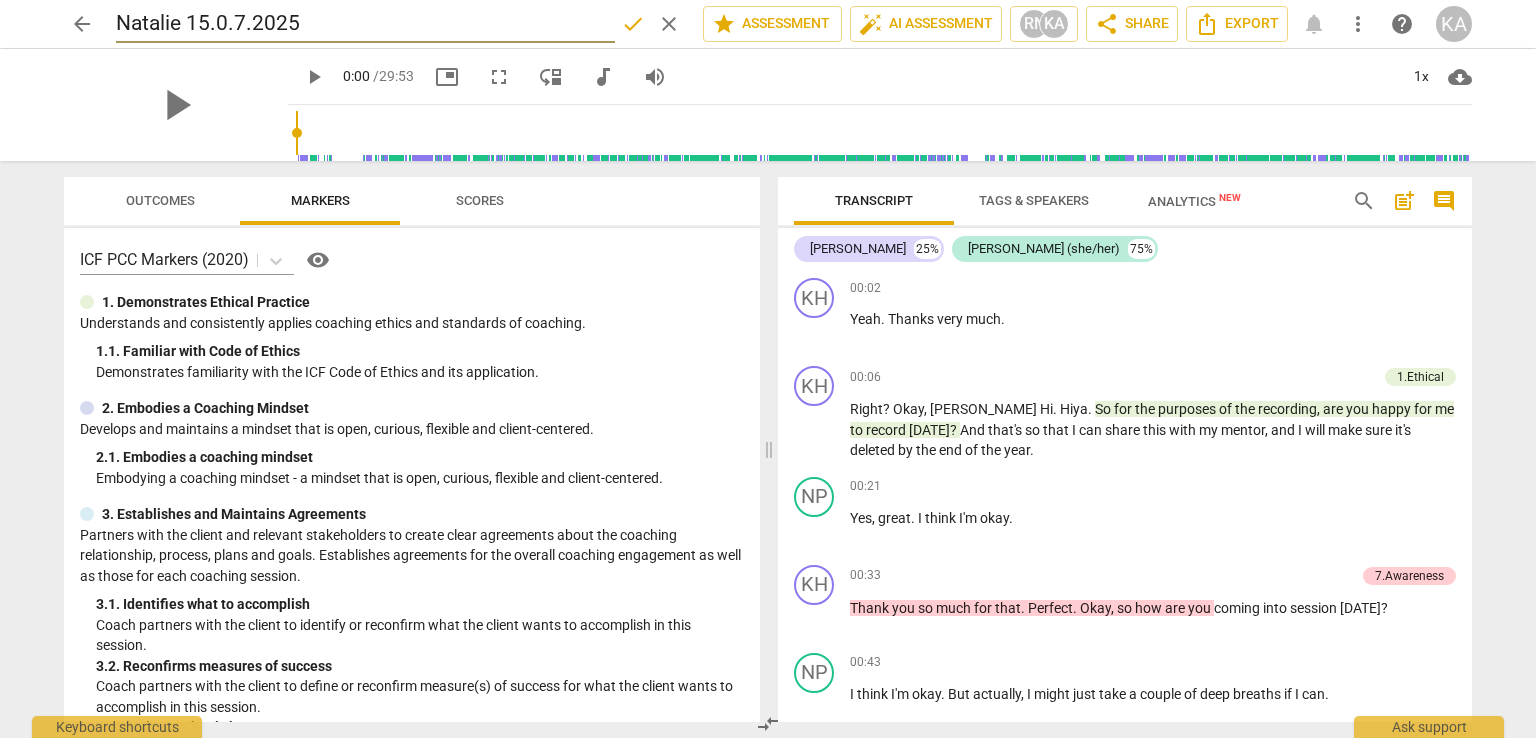 click on "Natalie 15.0.7.2025" at bounding box center [365, 24] 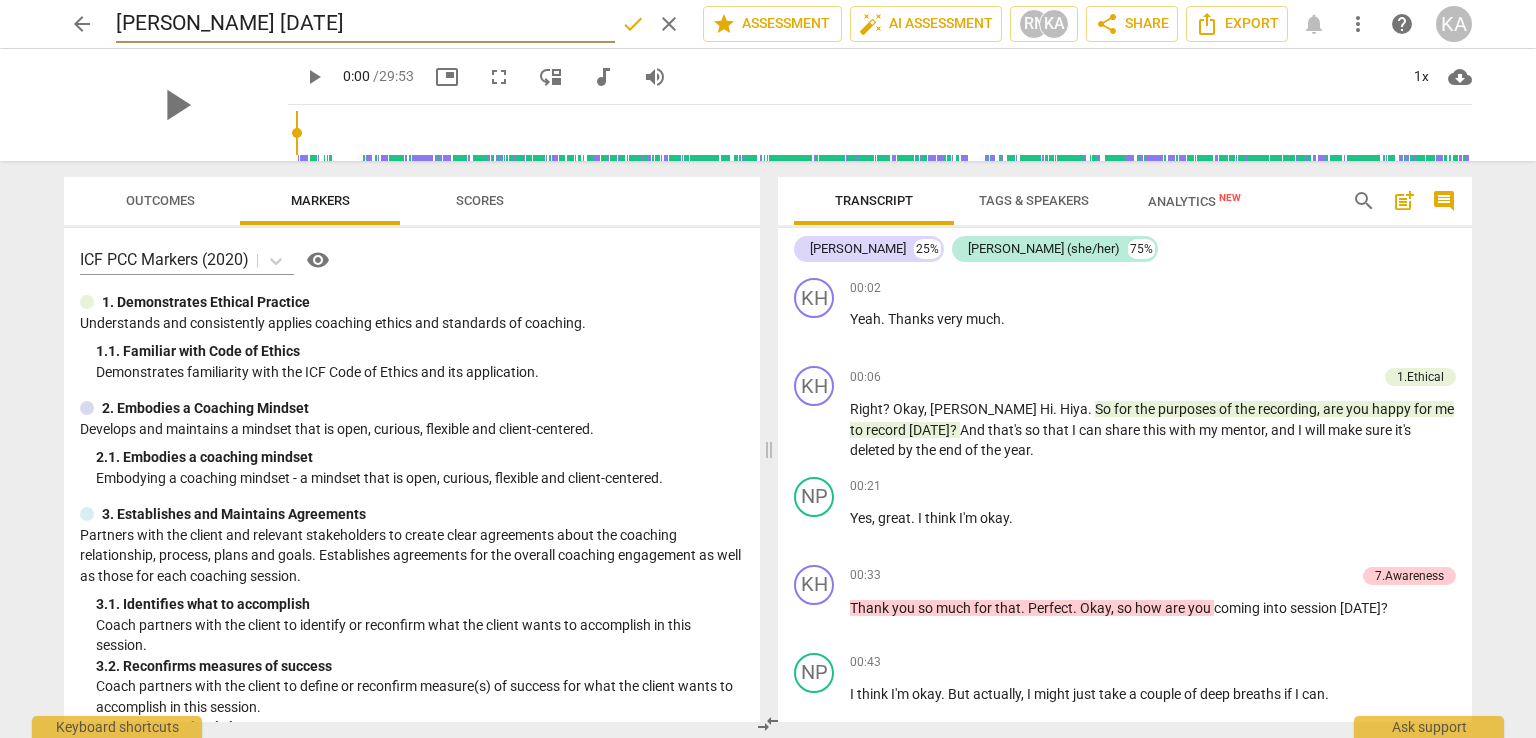 type on "Natalie 15.07.2025" 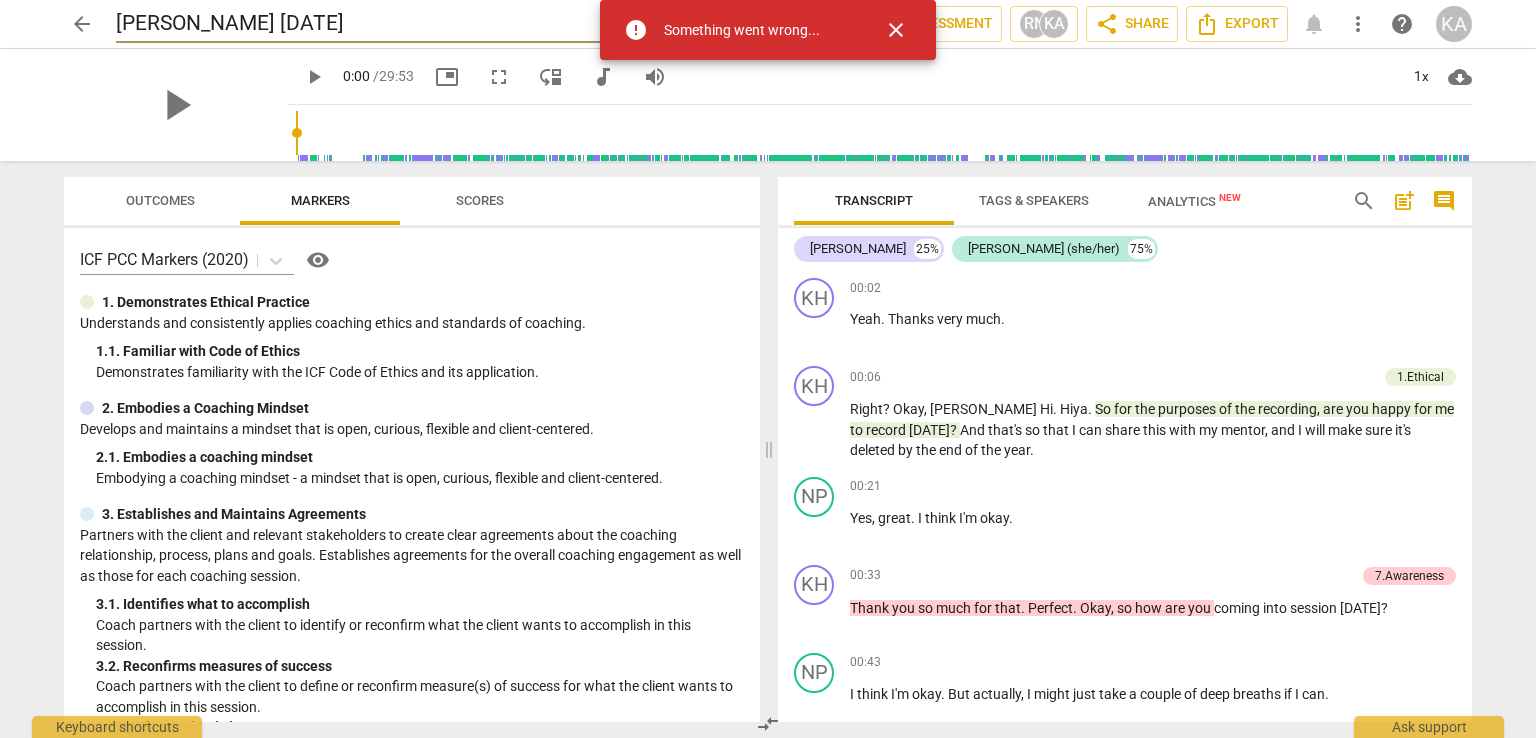 click on "close" at bounding box center [896, 30] 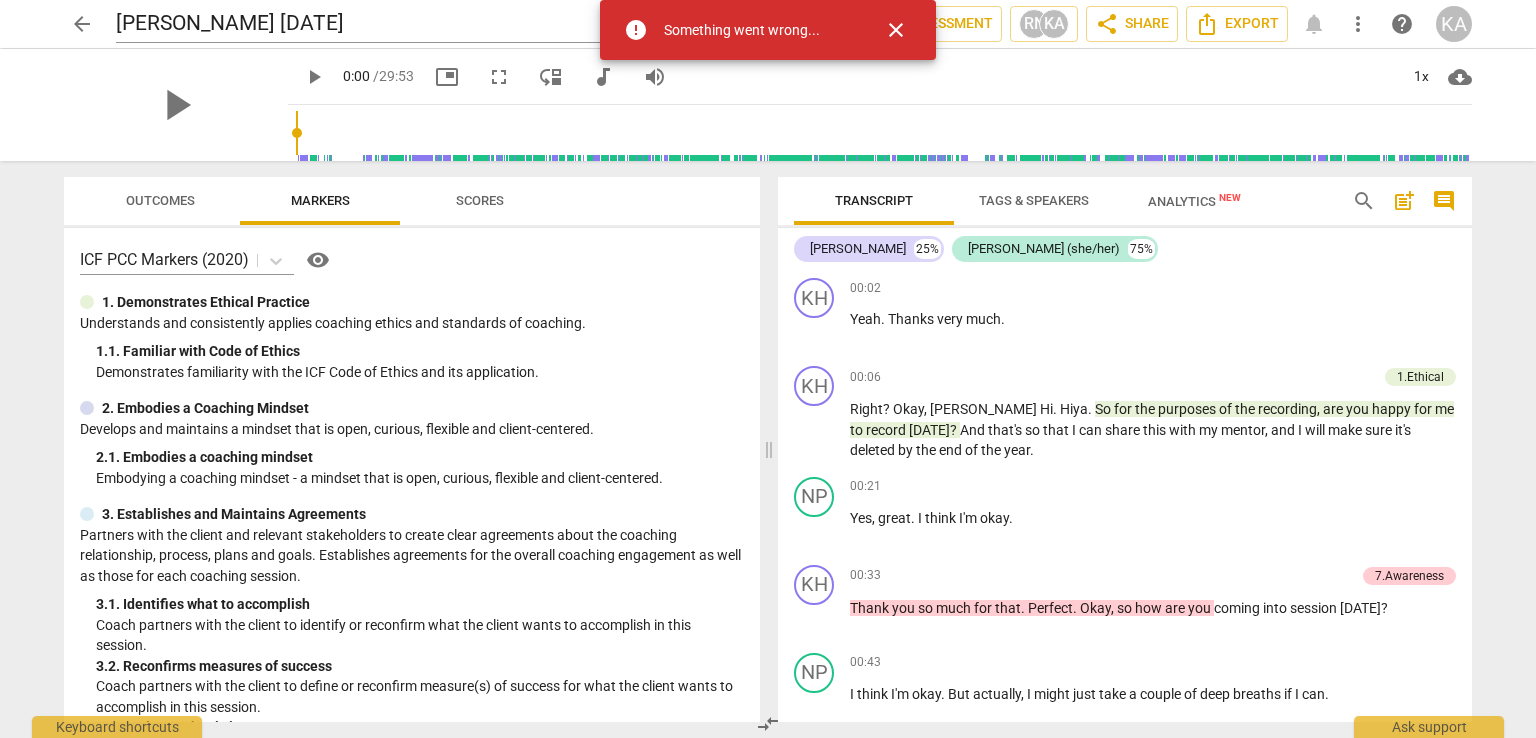 click on "close" at bounding box center (896, 30) 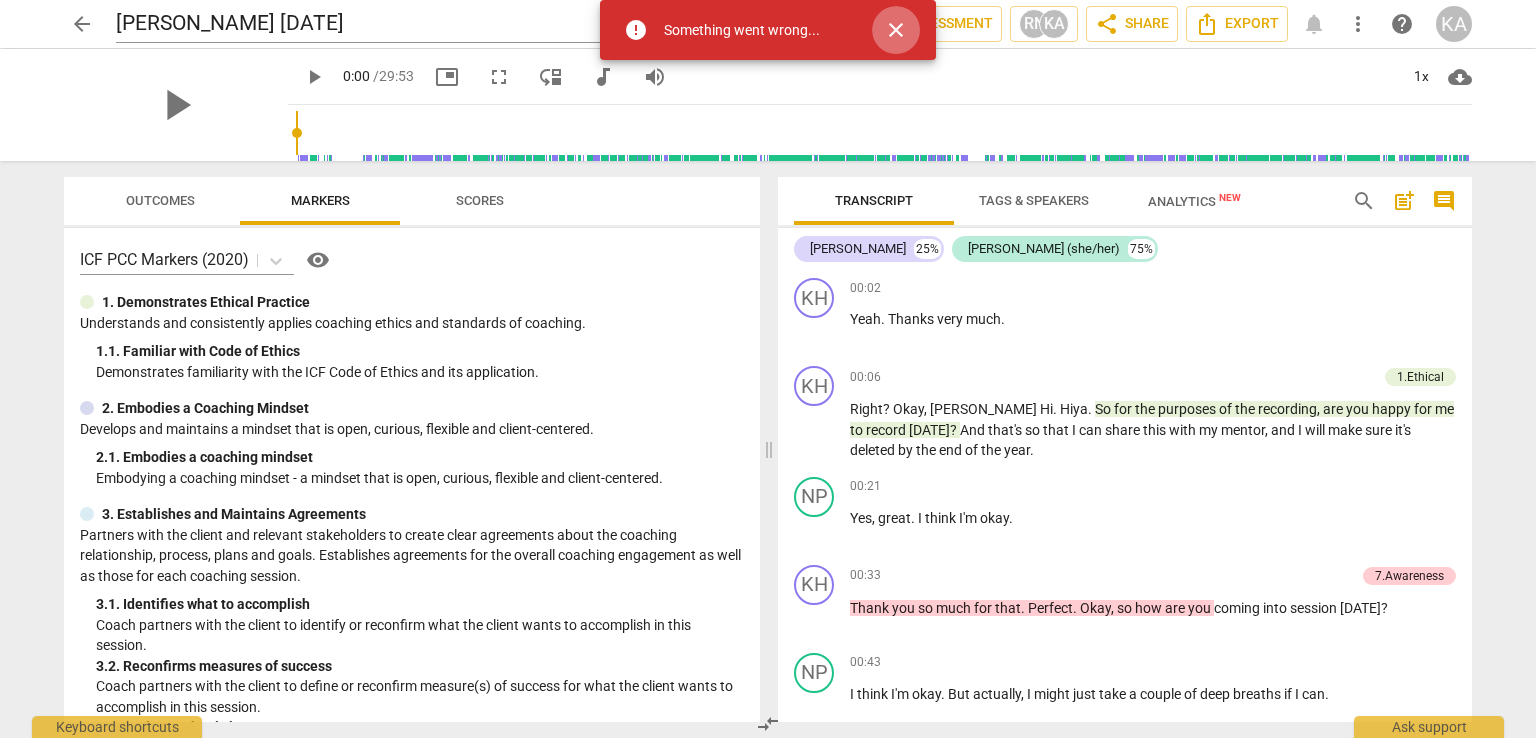 click on "close" at bounding box center [896, 30] 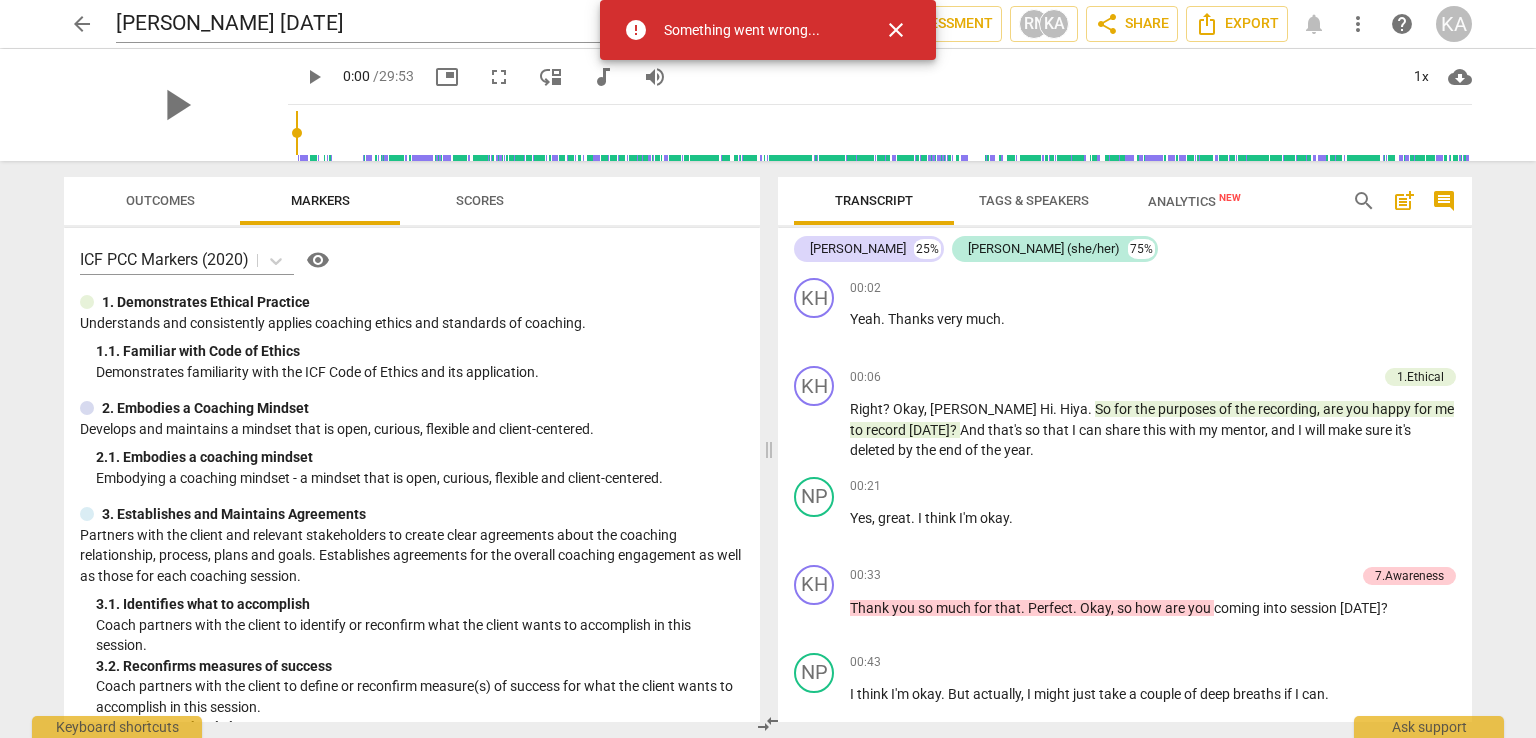 click on "close" at bounding box center [896, 30] 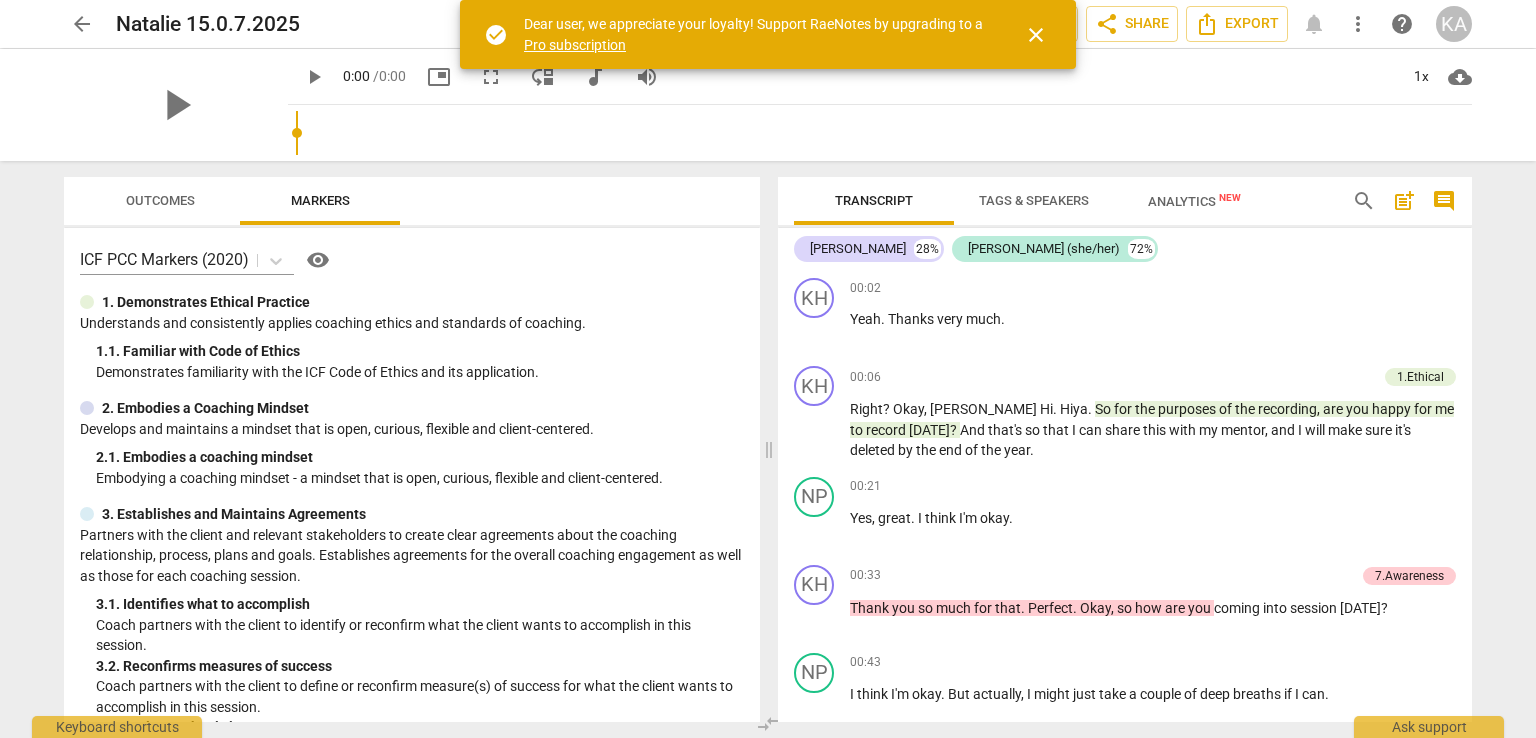 click on "close" at bounding box center [1036, 35] 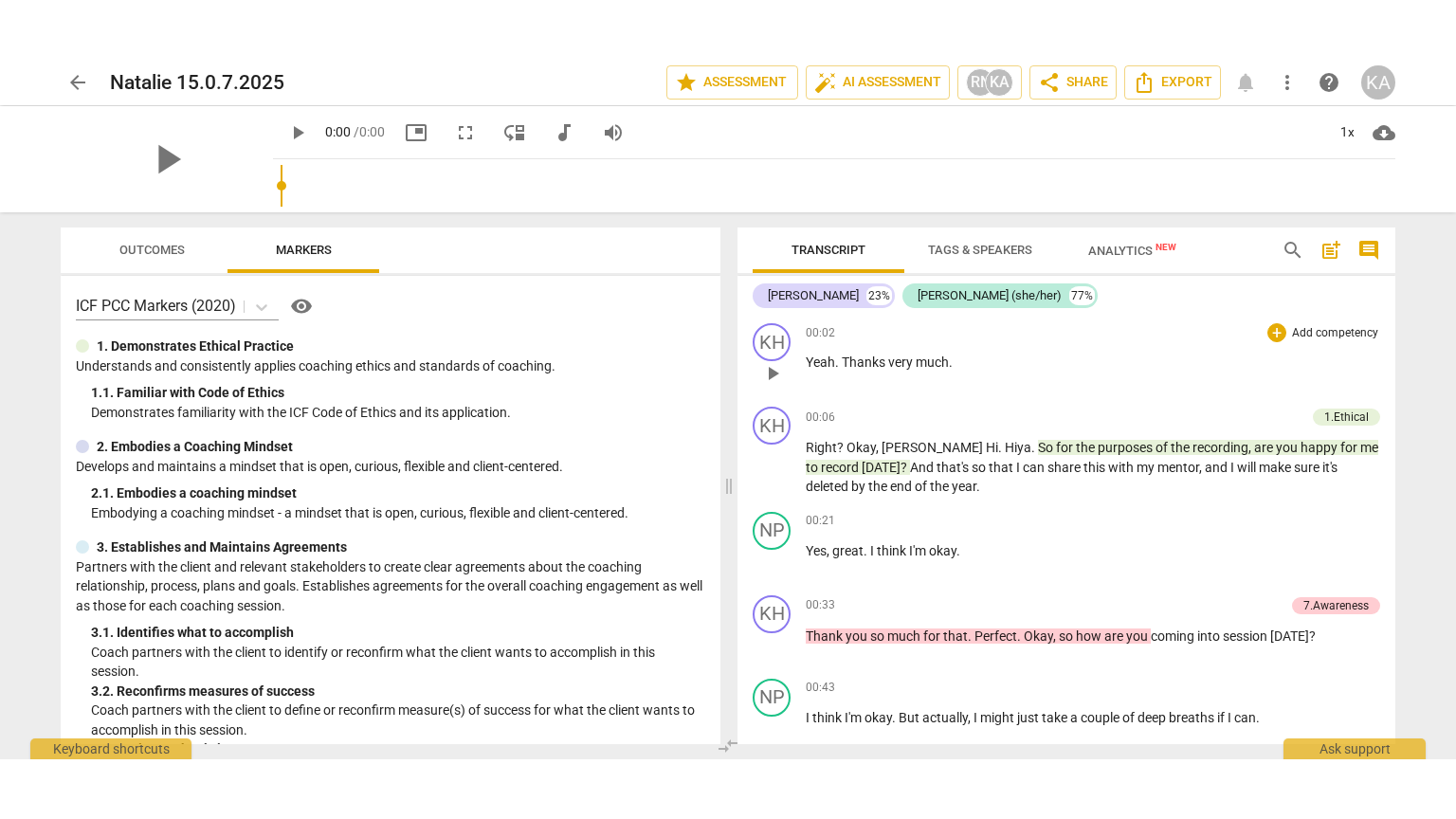 scroll, scrollTop: 0, scrollLeft: 0, axis: both 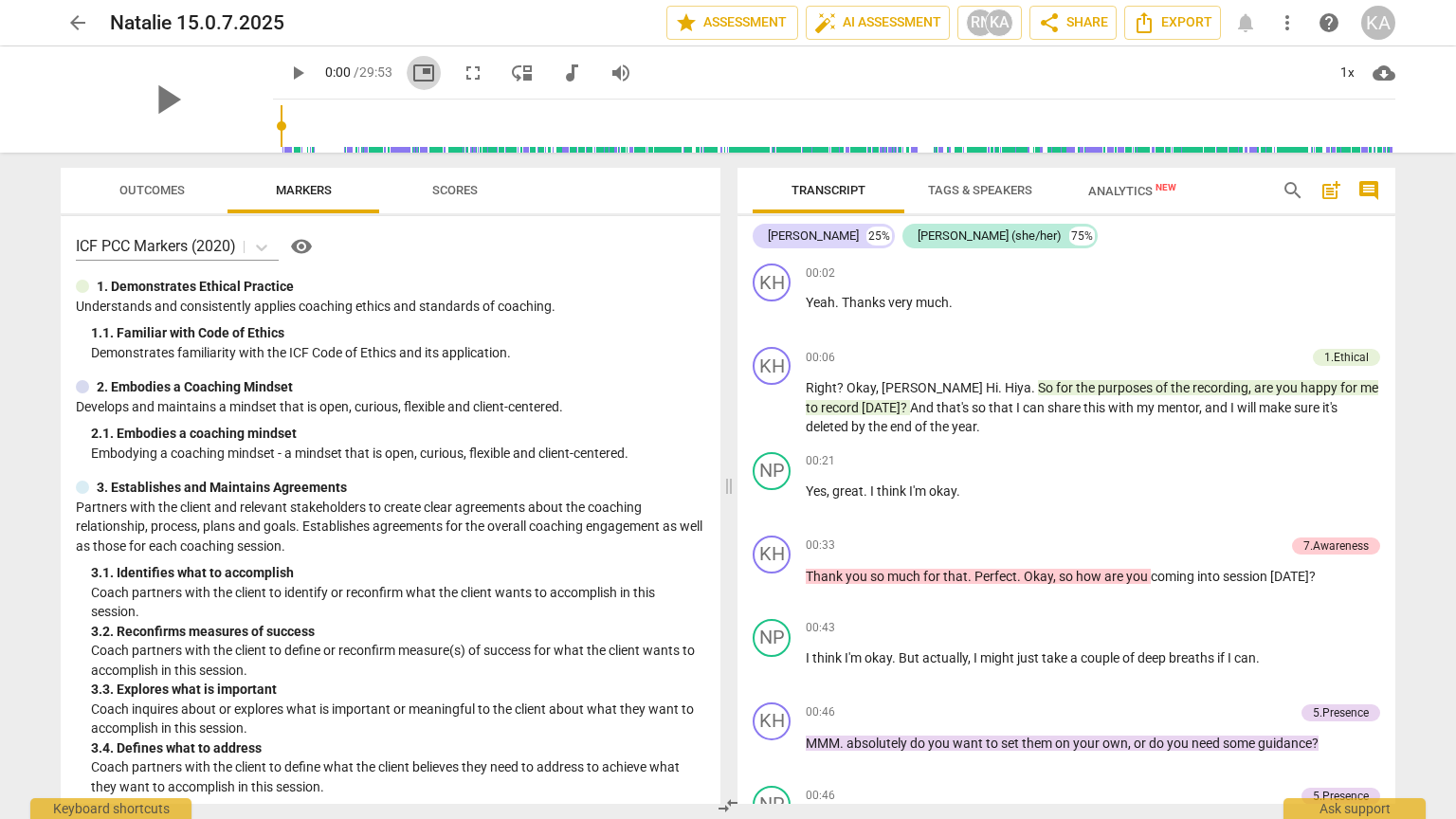 click on "picture_in_picture" at bounding box center (424, 73) 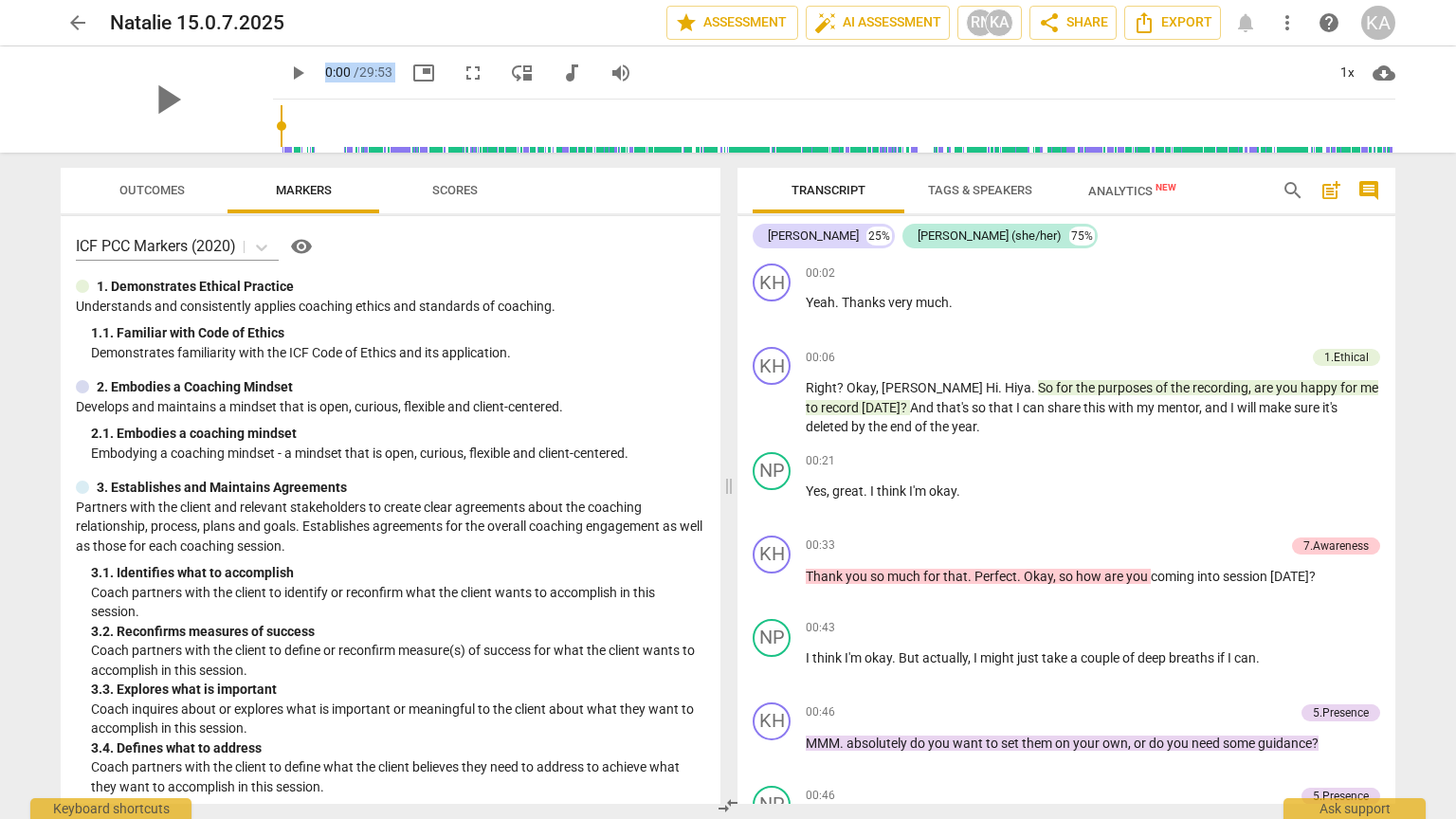 drag, startPoint x: 226, startPoint y: 141, endPoint x: 239, endPoint y: 174, distance: 35.468296 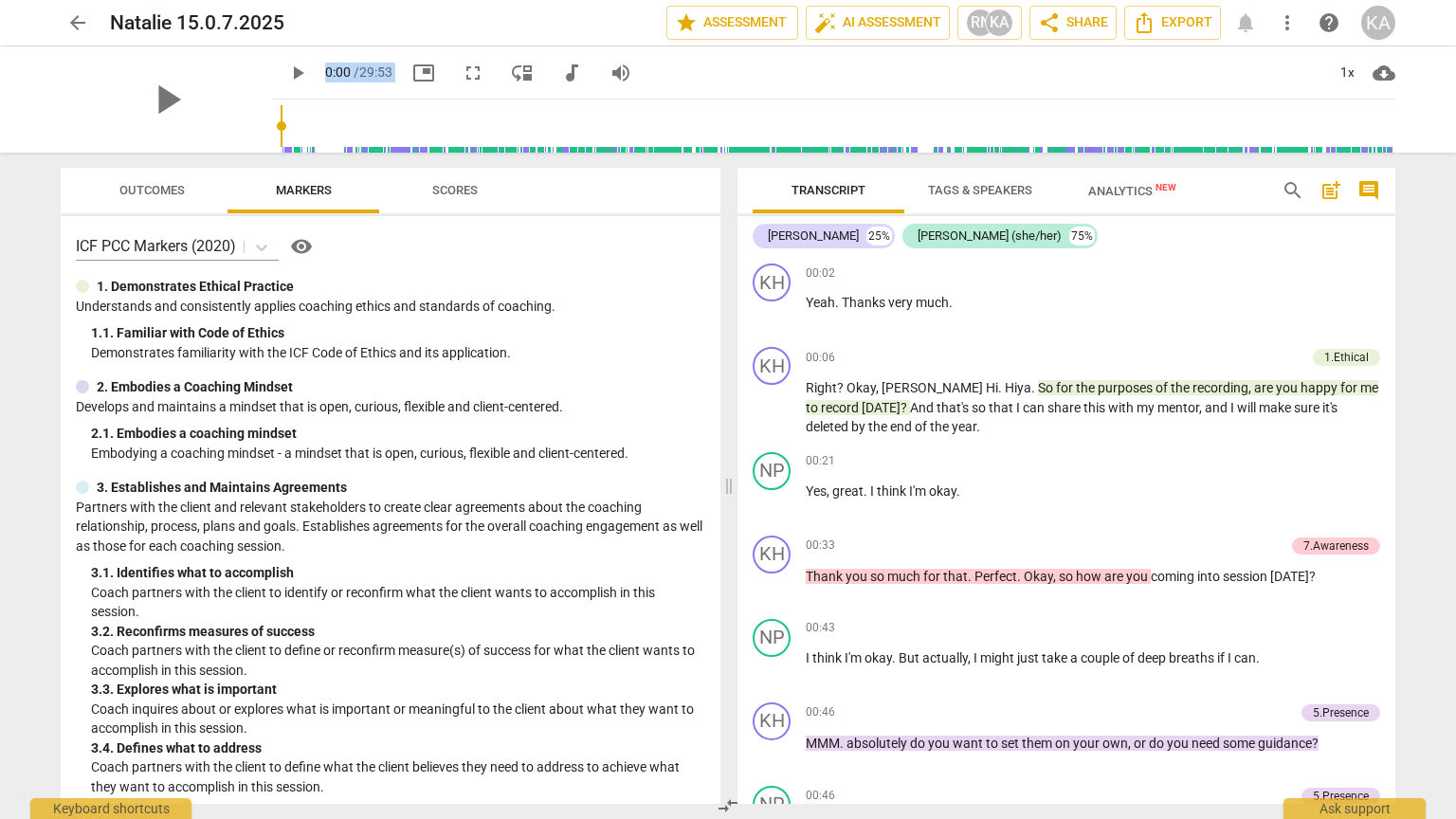 click on "arrow_back [PERSON_NAME] 15.0.7.2025 edit star    Assessment   auto_fix_high    AI Assessment RN KA share    Share    Export notifications more_vert help KA play_arrow play_arrow 0:00   /  29:53 picture_in_picture fullscreen move_down audiotrack volume_up 1x cloud_download Outcomes Markers Scores ICF PCC Markers (2020) visibility 1. Demonstrates Ethical Practice Understands and consistently applies coaching ethics and standards of coaching. 1. 1. Familiar with Code of Ethics Demonstrates familiarity with the ICF Code of Ethics and its application. 2. Embodies a Coaching Mindset Develops and maintains a mindset that is open, curious, flexible and client-centered. 2. 1. Embodies a coaching mindset Embodying a coaching mindset - a mindset that is open, curious, flexible and client-centered. 3. Establishes and Maintains Agreements 3. 1. Identifies what to accomplish Coach partners with the client to identify or reconfirm what the client wants to accomplish in this session. 3. 2. Reconfirms measures of success" at bounding box center (728, 410) 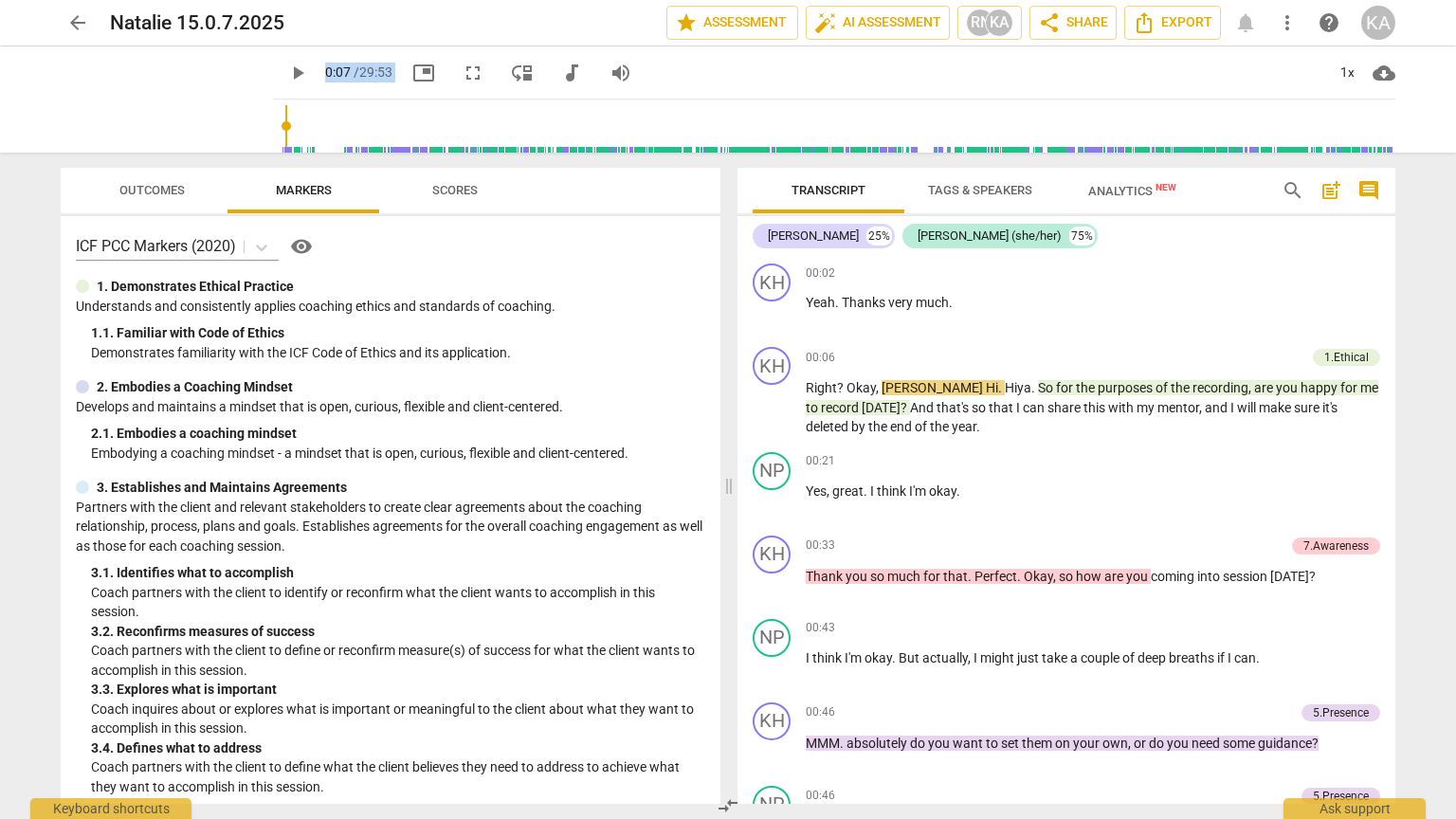 click on "Embodying a coaching mindset - a mindset that is open, curious, flexible and client-centered." at bounding box center (398, 453) 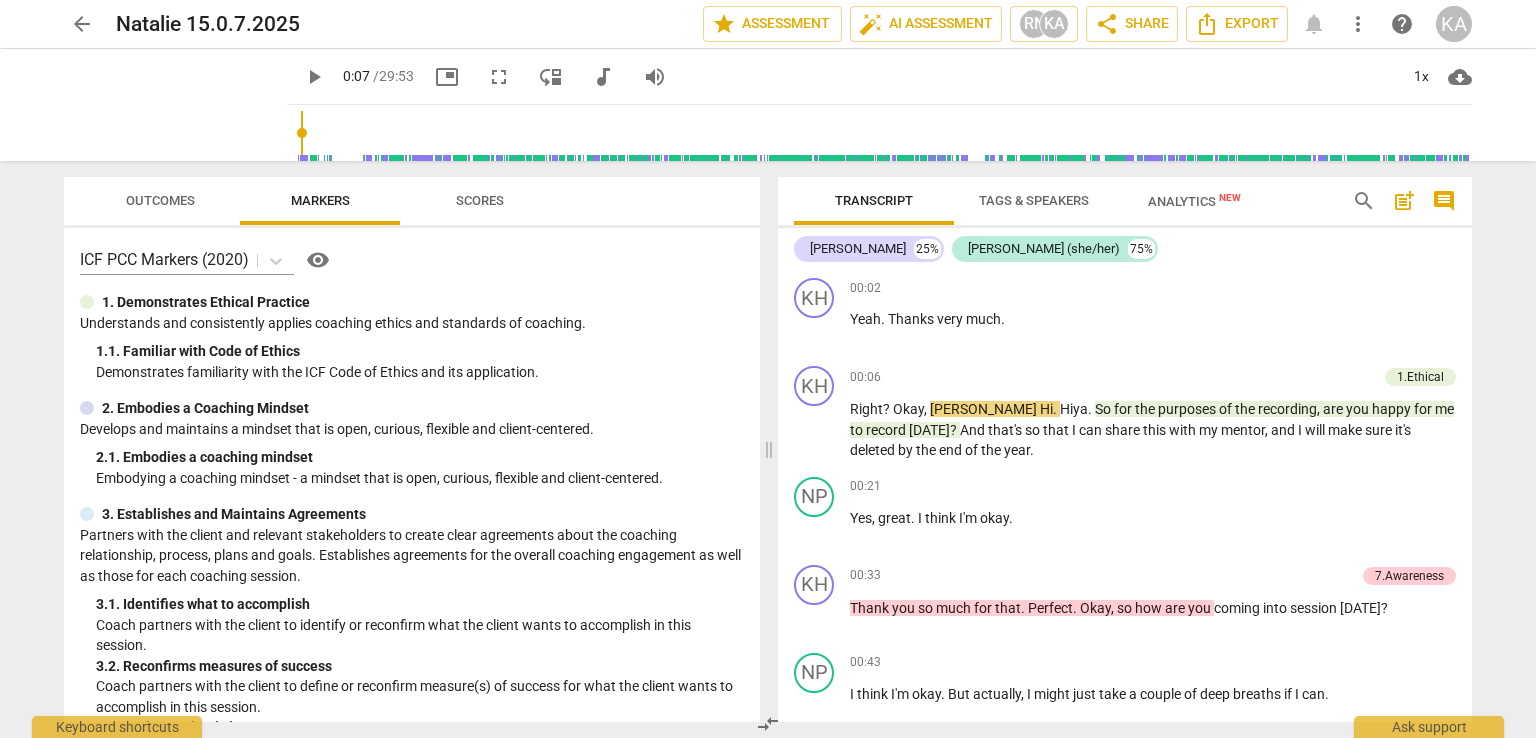 click on "ICF PCC Markers (2020) visibility 1. Demonstrates Ethical Practice Understands and consistently applies coaching ethics and standards of coaching. 1. 1. Familiar with Code of Ethics Demonstrates familiarity with the ICF Code of Ethics and its application. 2. Embodies a Coaching Mindset Develops and maintains a mindset that is open, curious, flexible and client-centered. 2. 1. Embodies a coaching mindset Embodying a coaching mindset - a mindset that is open, curious, flexible and client-centered. 3. Establishes and Maintains Agreements Partners with the client and relevant stakeholders to create clear agreements about the coaching relationship, process, plans and goals. Establishes agreements for the overall coaching engagement as well as those for each coaching session. 3. 1. Identifies what to accomplish Coach partners with the client to identify or reconfirm what the client wants to accomplish in this session. 3. 2. Reconfirms measures of success 3. 3. Explores what is important 3. 4. 4. 4. 4. 5. 5. 5. 5." at bounding box center [412, 475] 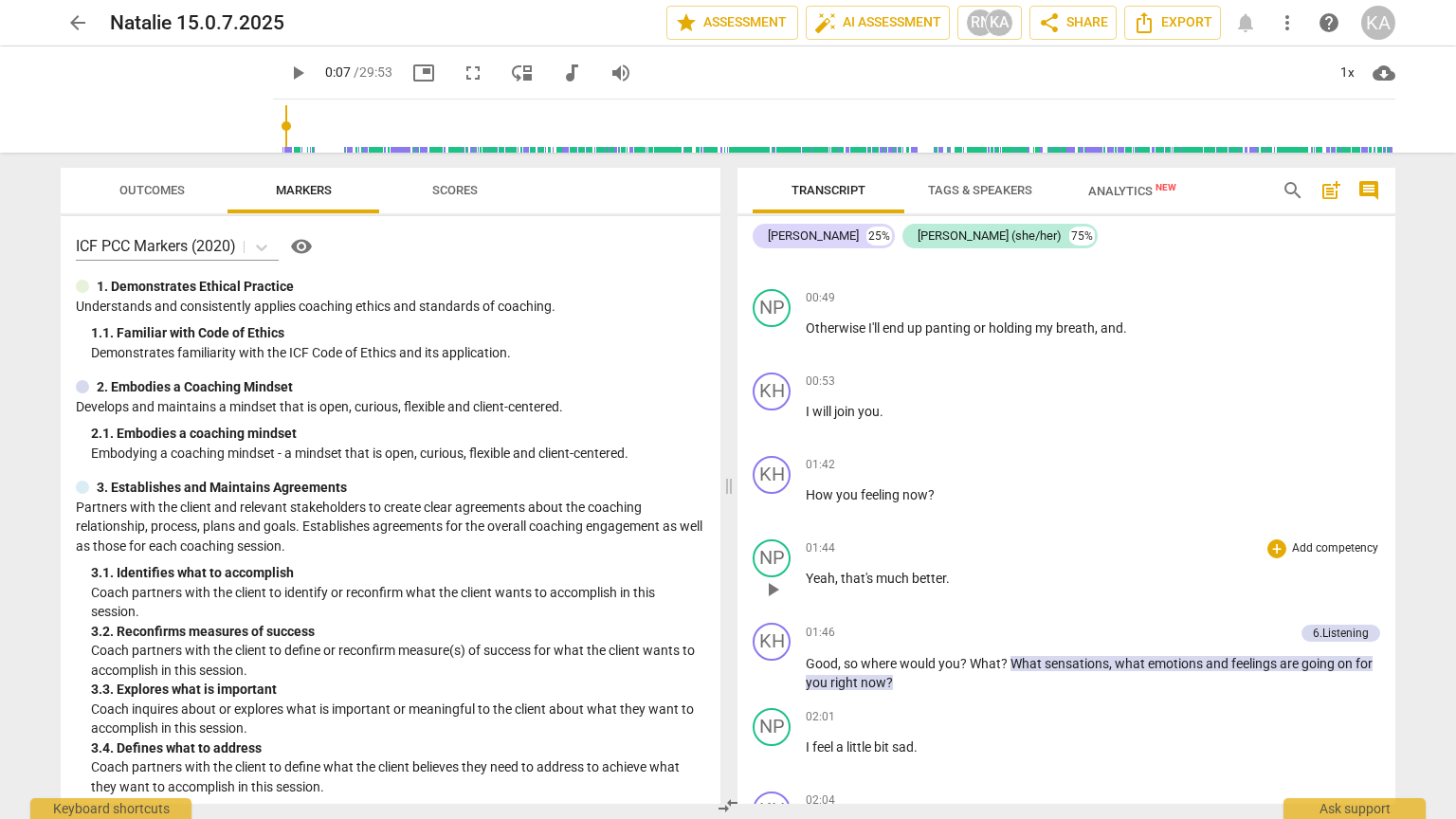 scroll, scrollTop: 853, scrollLeft: 0, axis: vertical 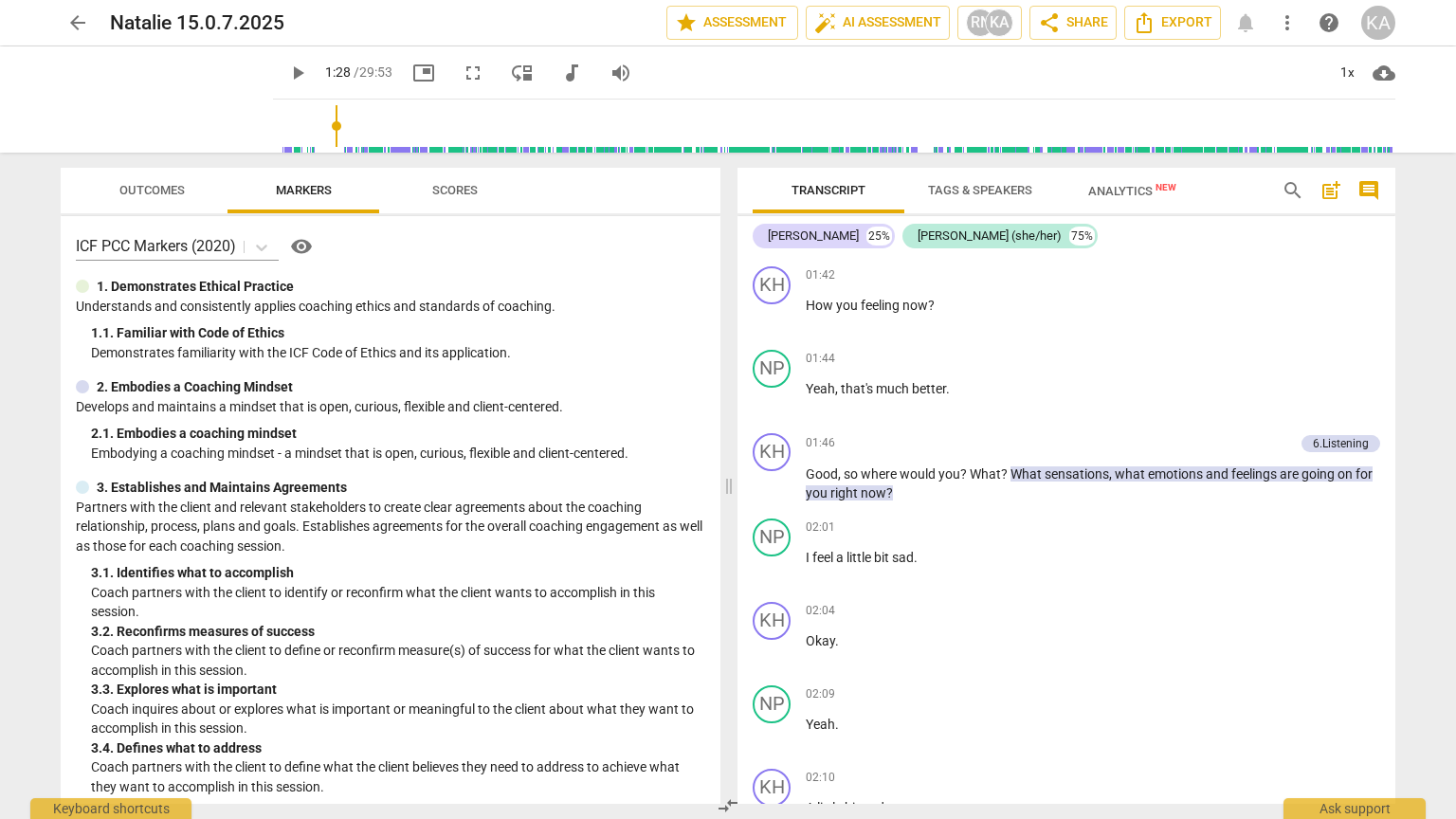 click at bounding box center (838, 126) 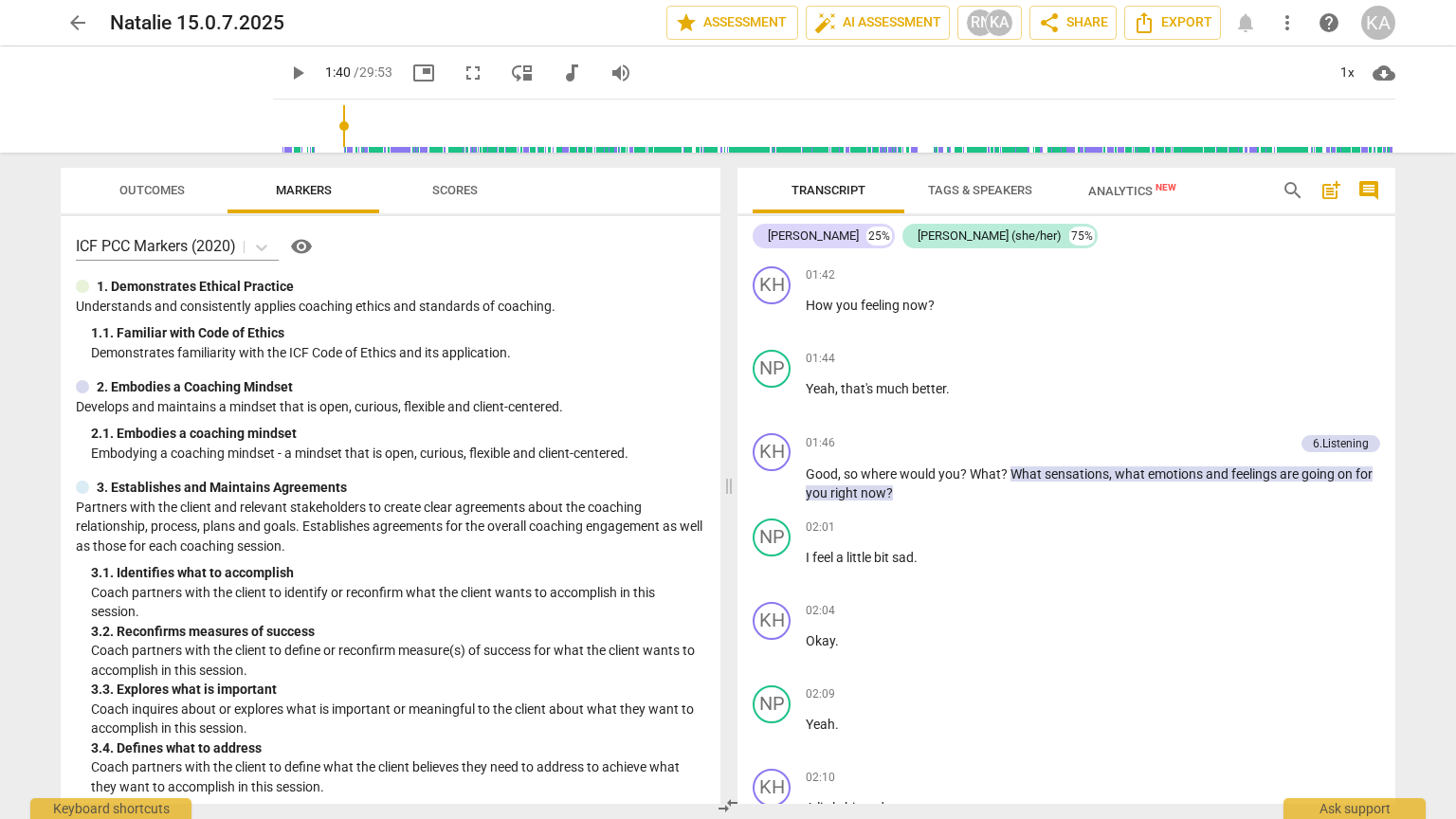 click at bounding box center [838, 126] 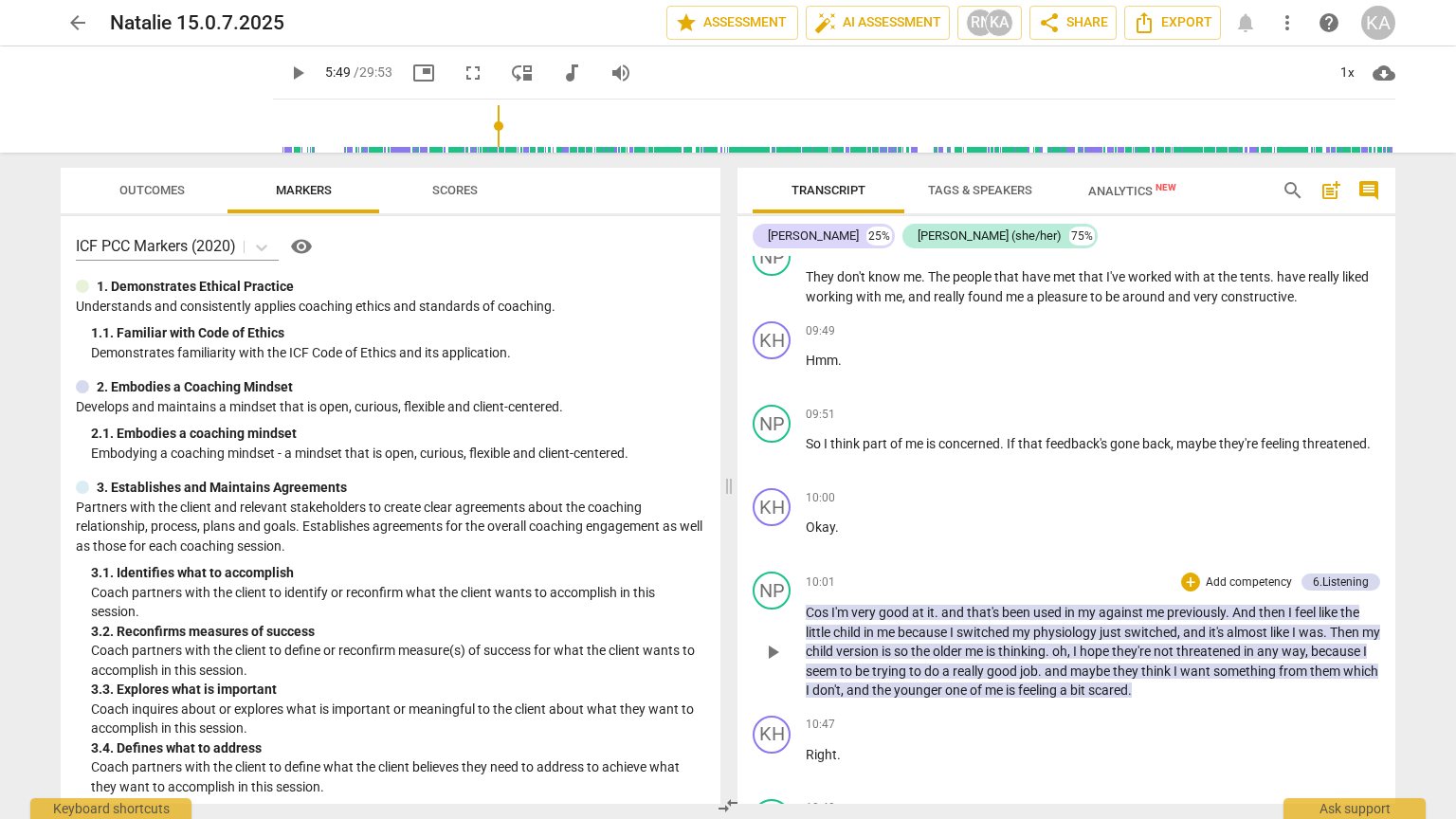 scroll, scrollTop: 7126, scrollLeft: 0, axis: vertical 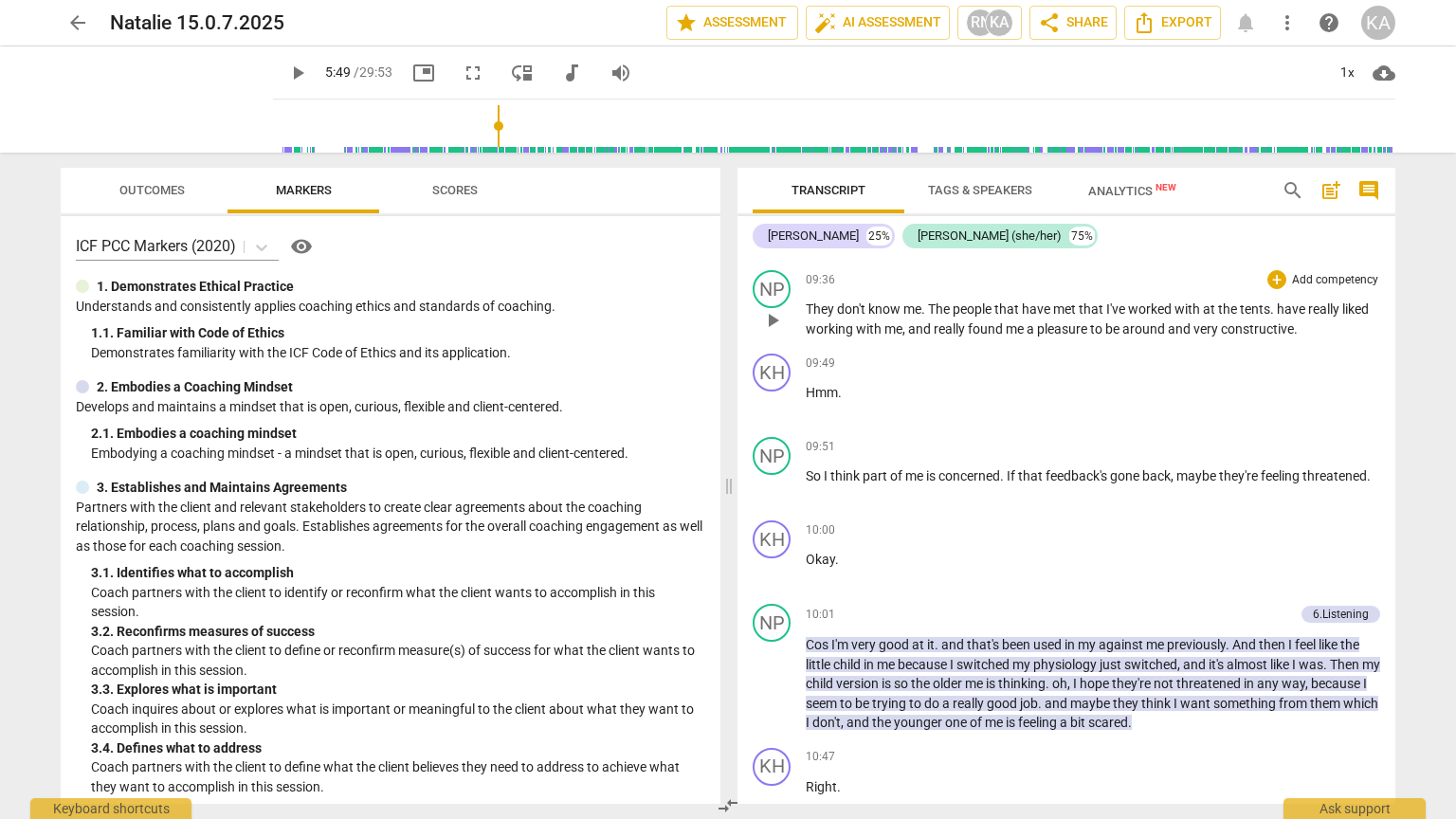 click on "play_arrow" at bounding box center (773, 320) 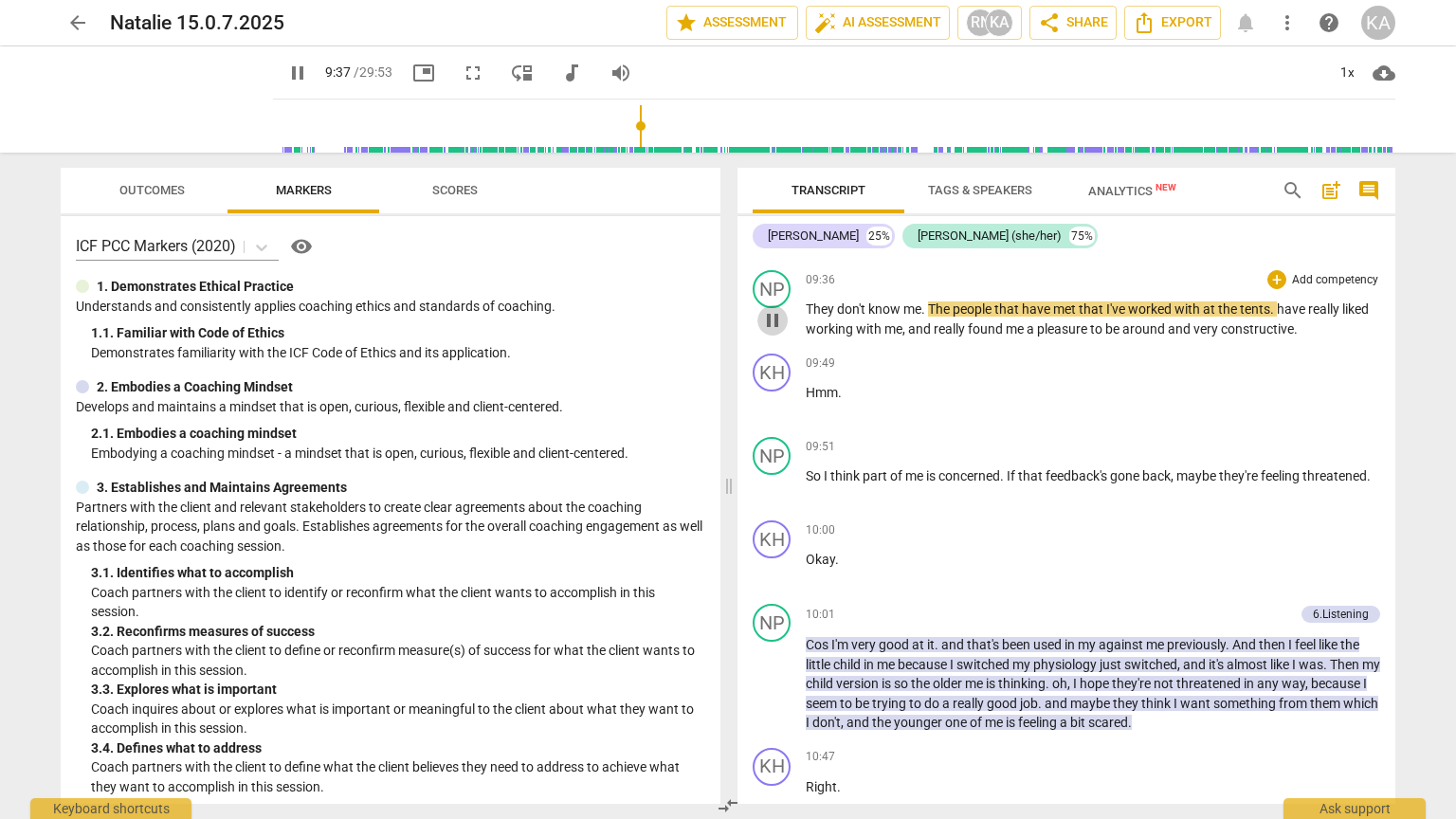 click on "pause" at bounding box center [773, 320] 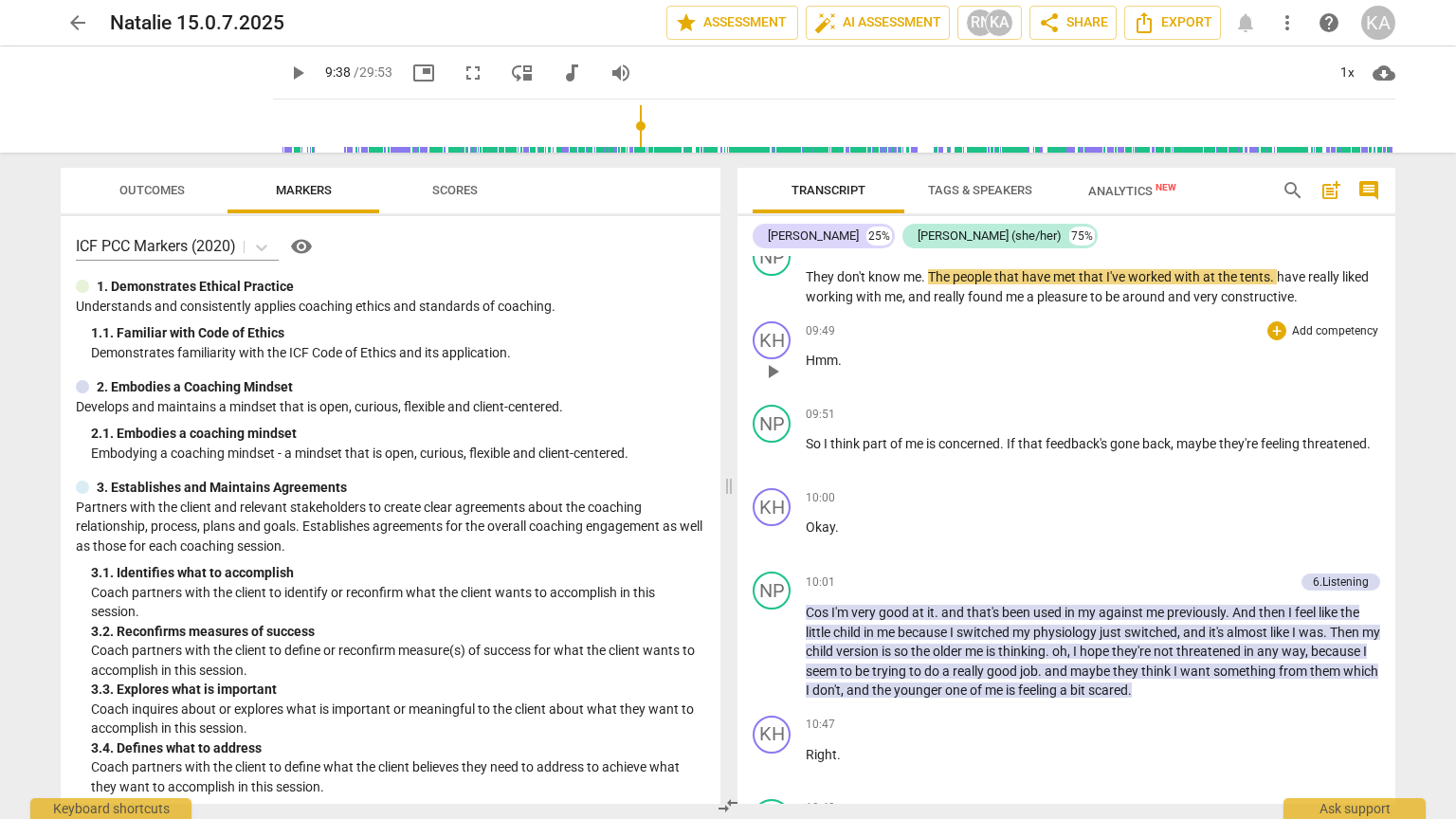 scroll, scrollTop: 7126, scrollLeft: 0, axis: vertical 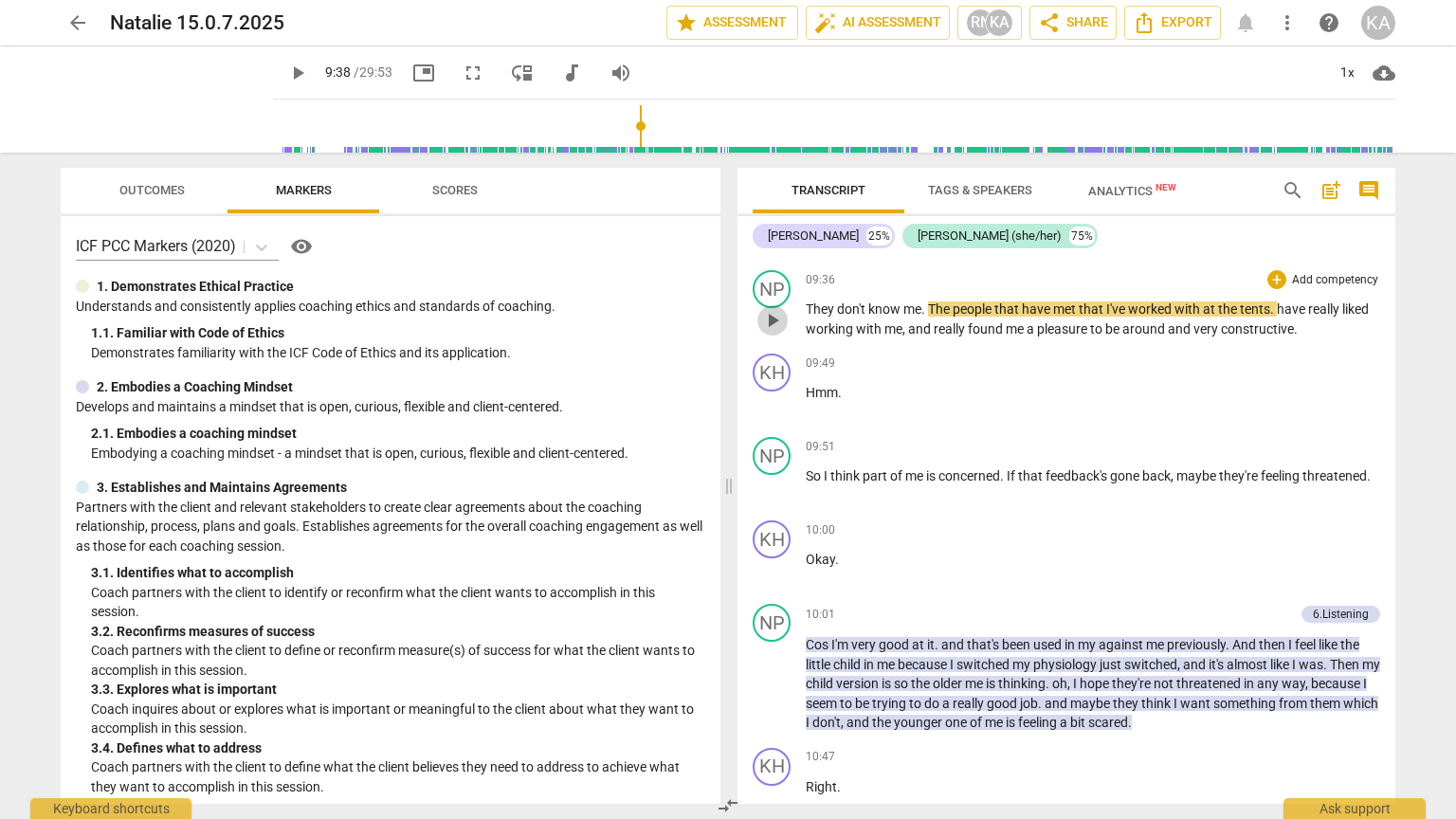 click on "play_arrow" at bounding box center (773, 320) 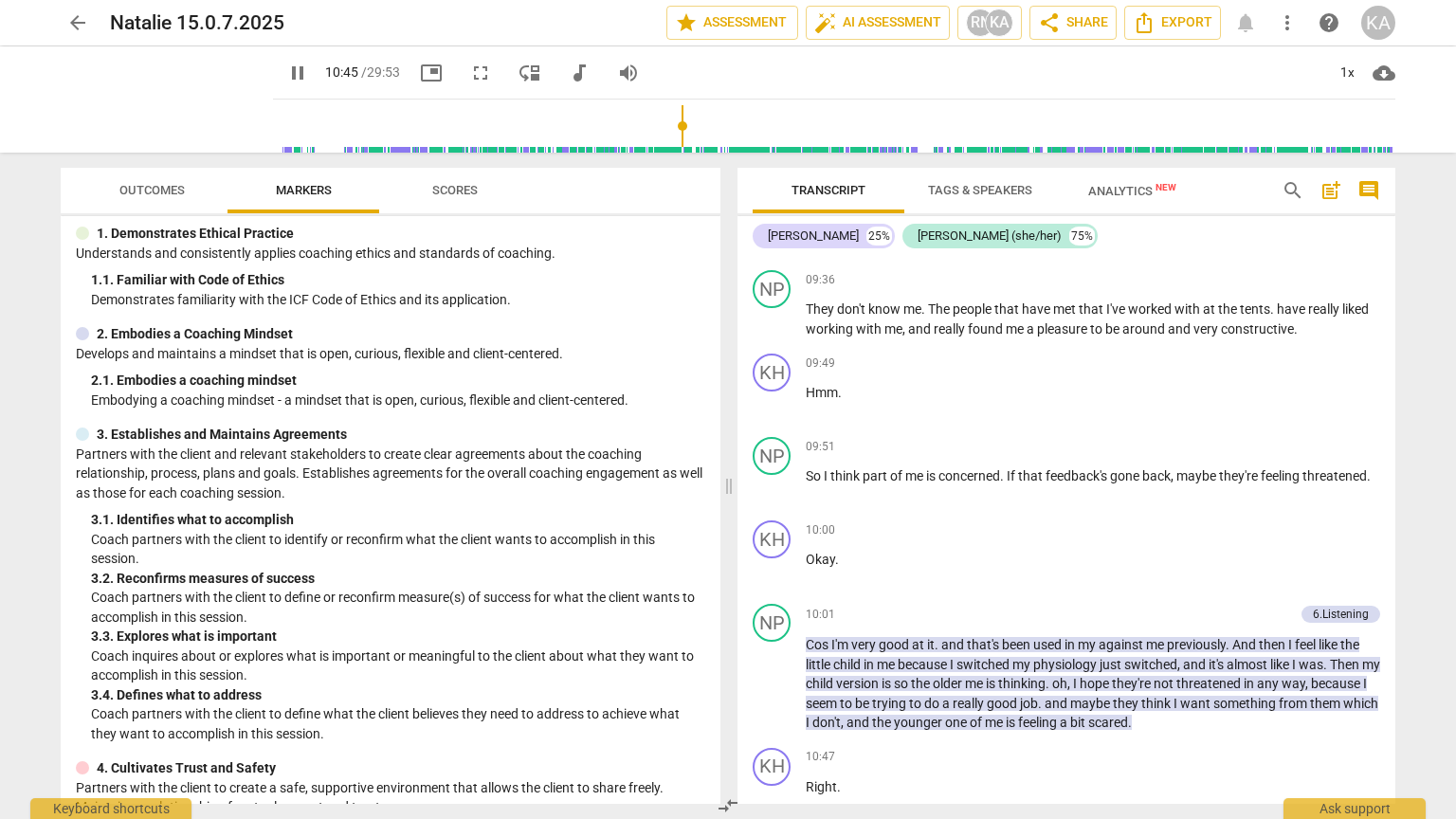 scroll, scrollTop: 95, scrollLeft: 0, axis: vertical 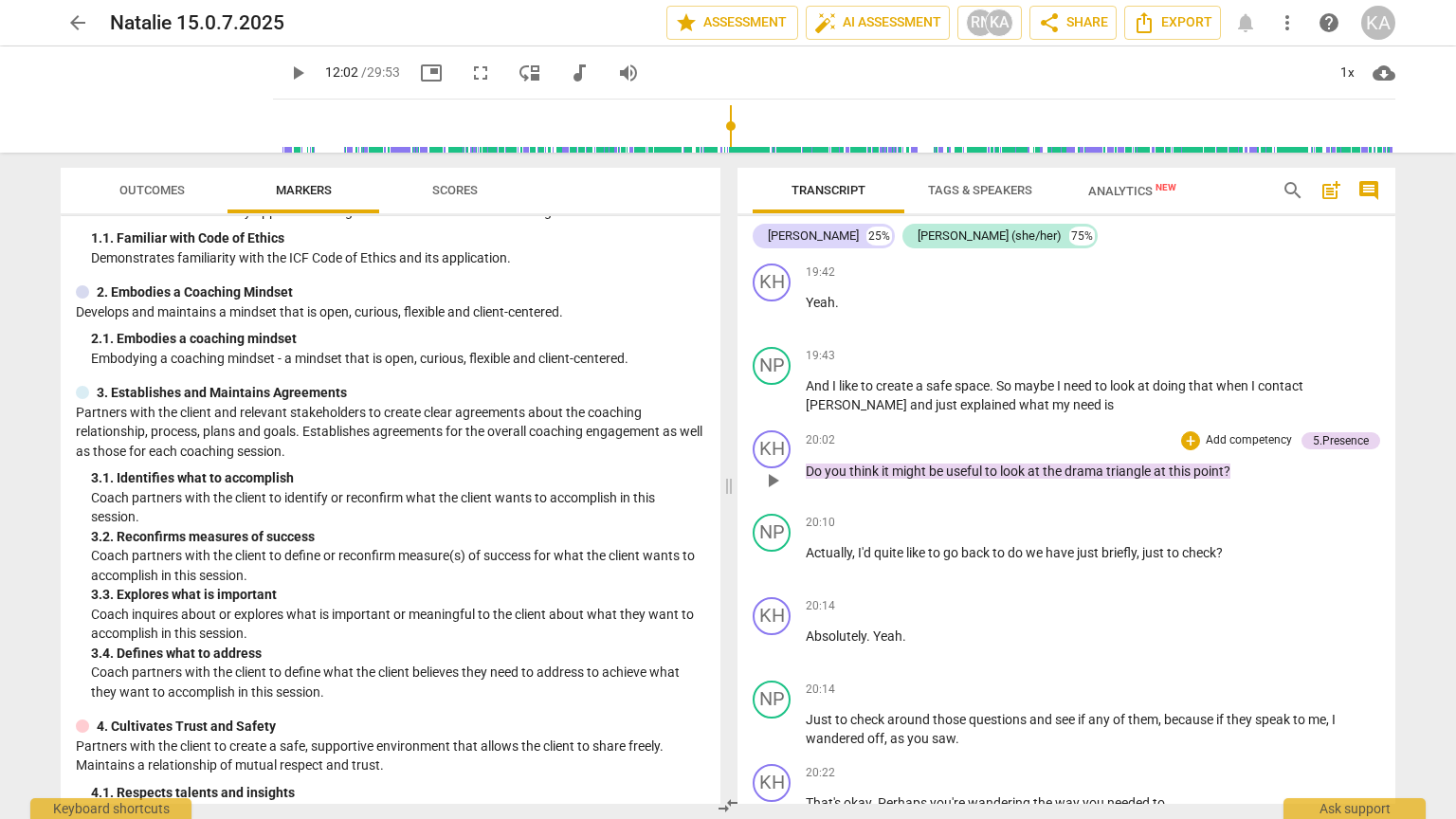 click on "play_arrow" at bounding box center (773, 481) 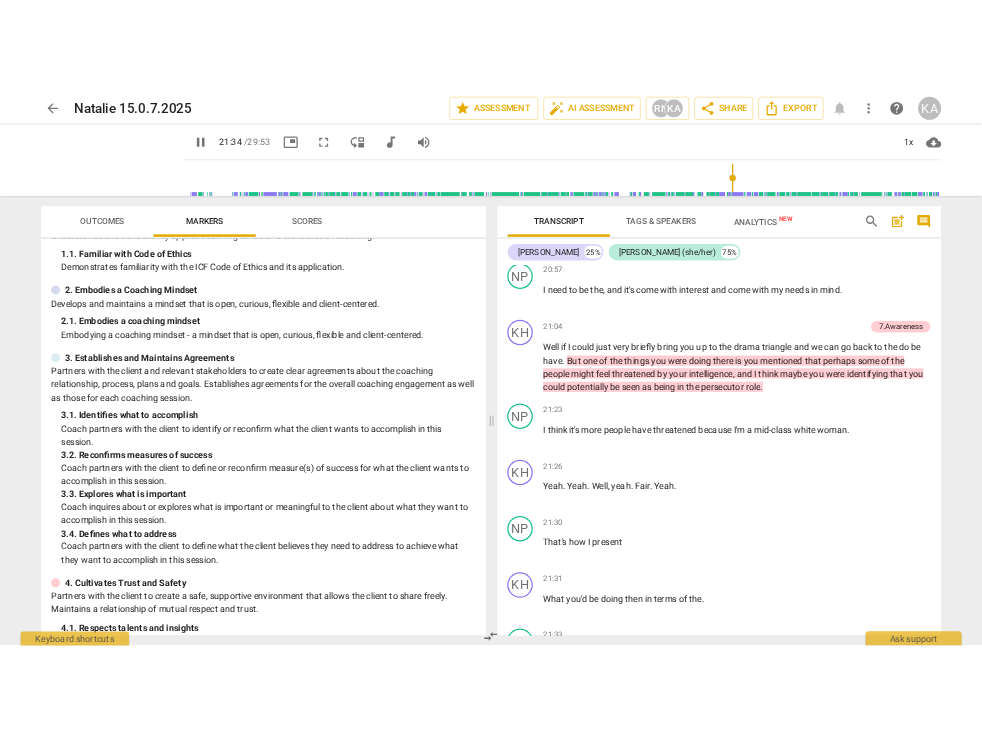 scroll, scrollTop: 15590, scrollLeft: 0, axis: vertical 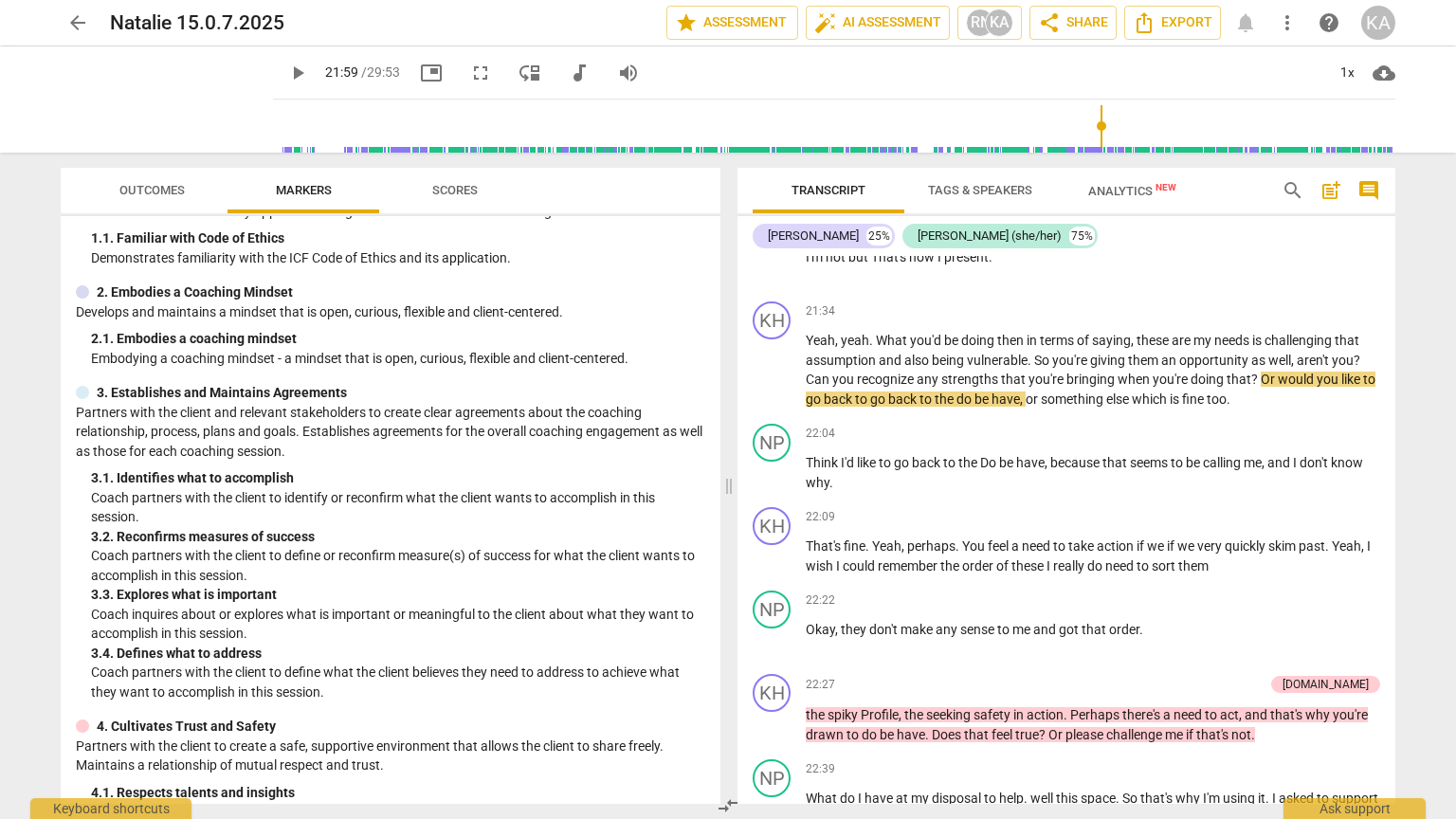 type on "1319" 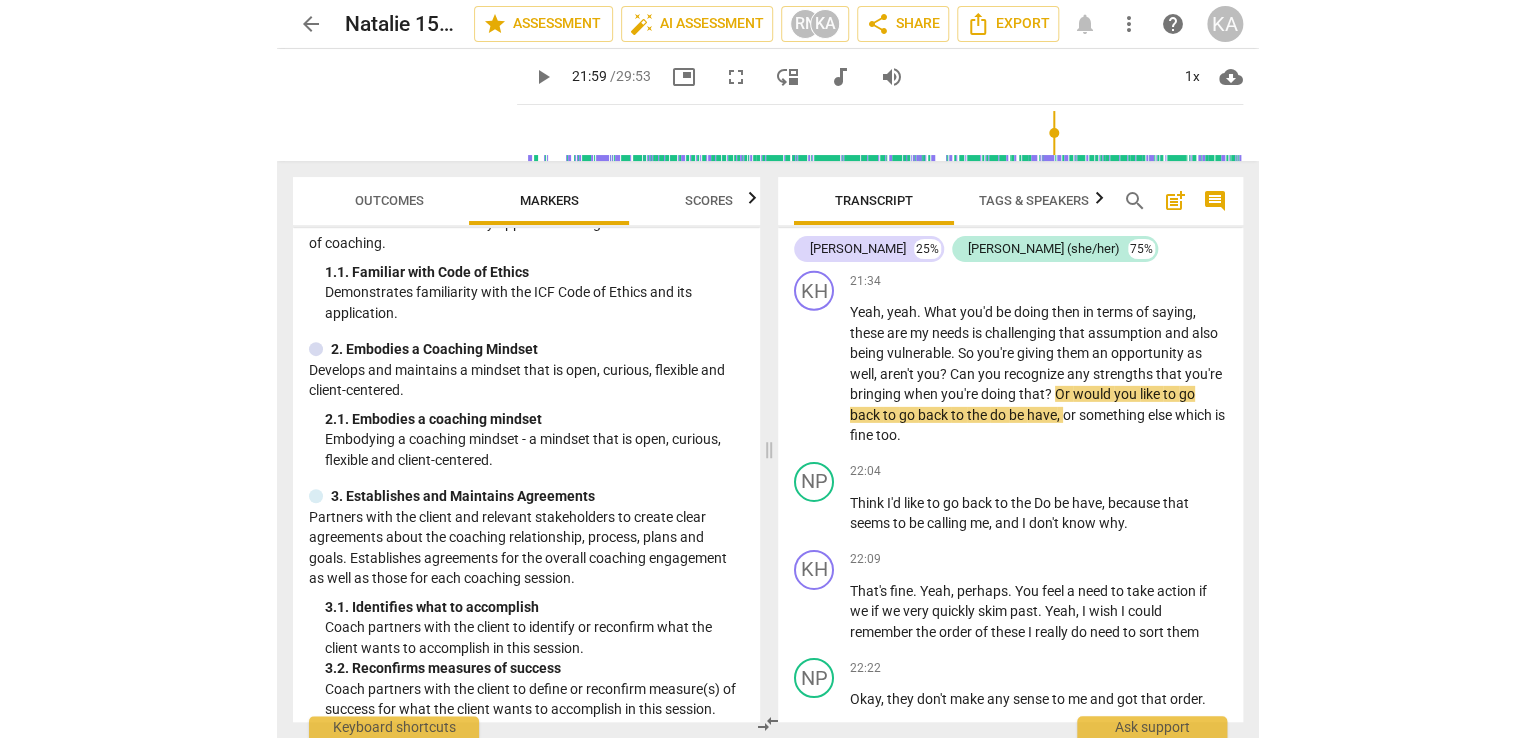 scroll, scrollTop: 15590, scrollLeft: 0, axis: vertical 